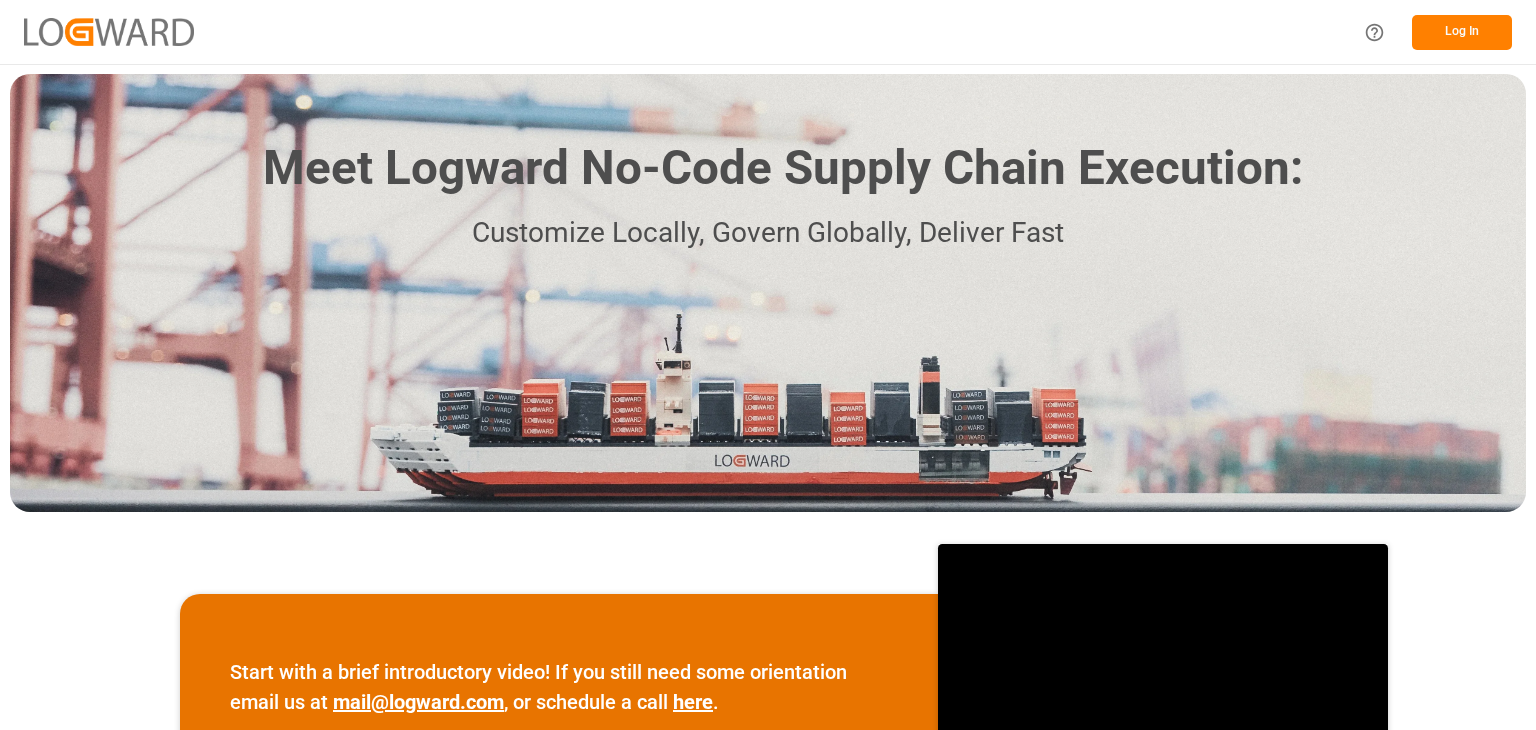 scroll, scrollTop: 0, scrollLeft: 0, axis: both 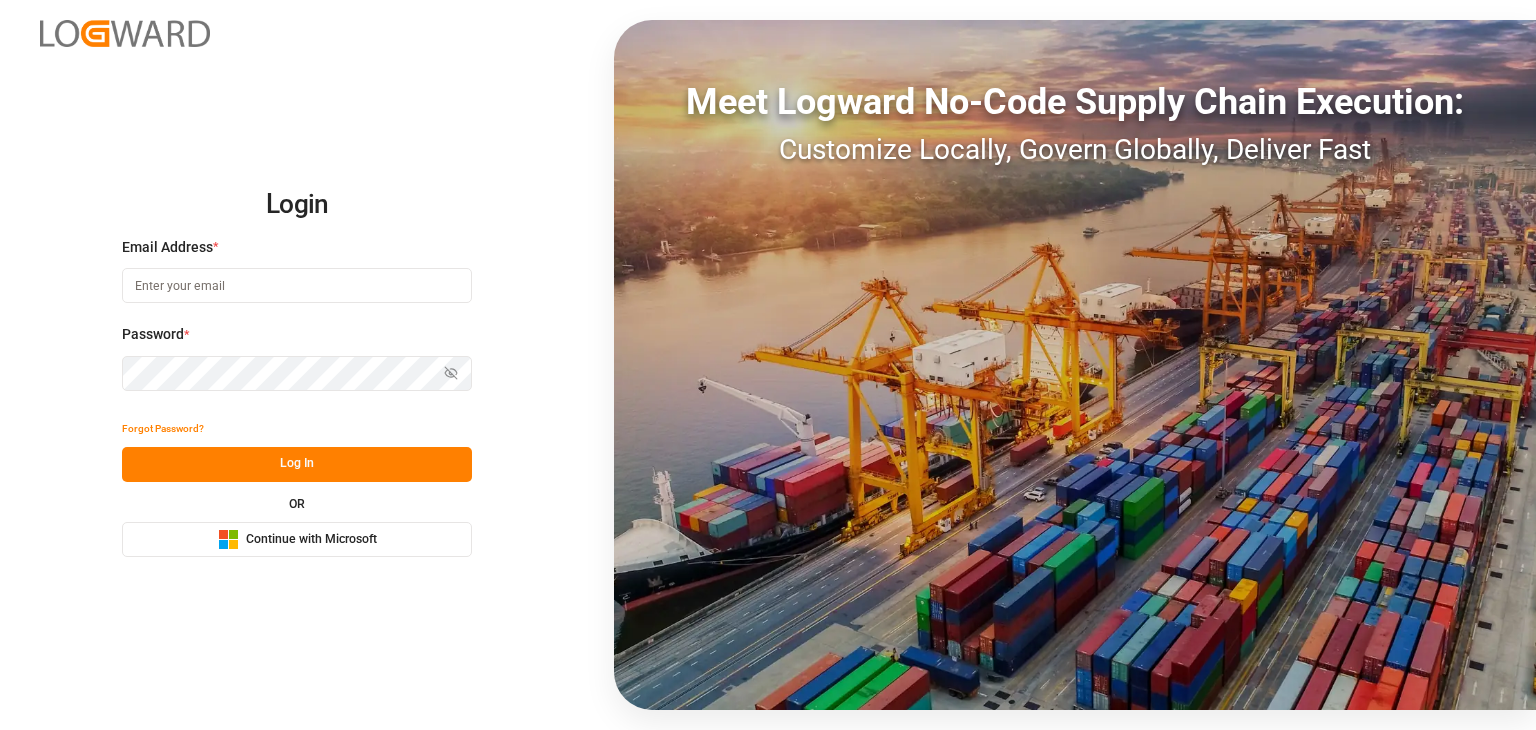 type on "[USERNAME]@[DOMAIN].com" 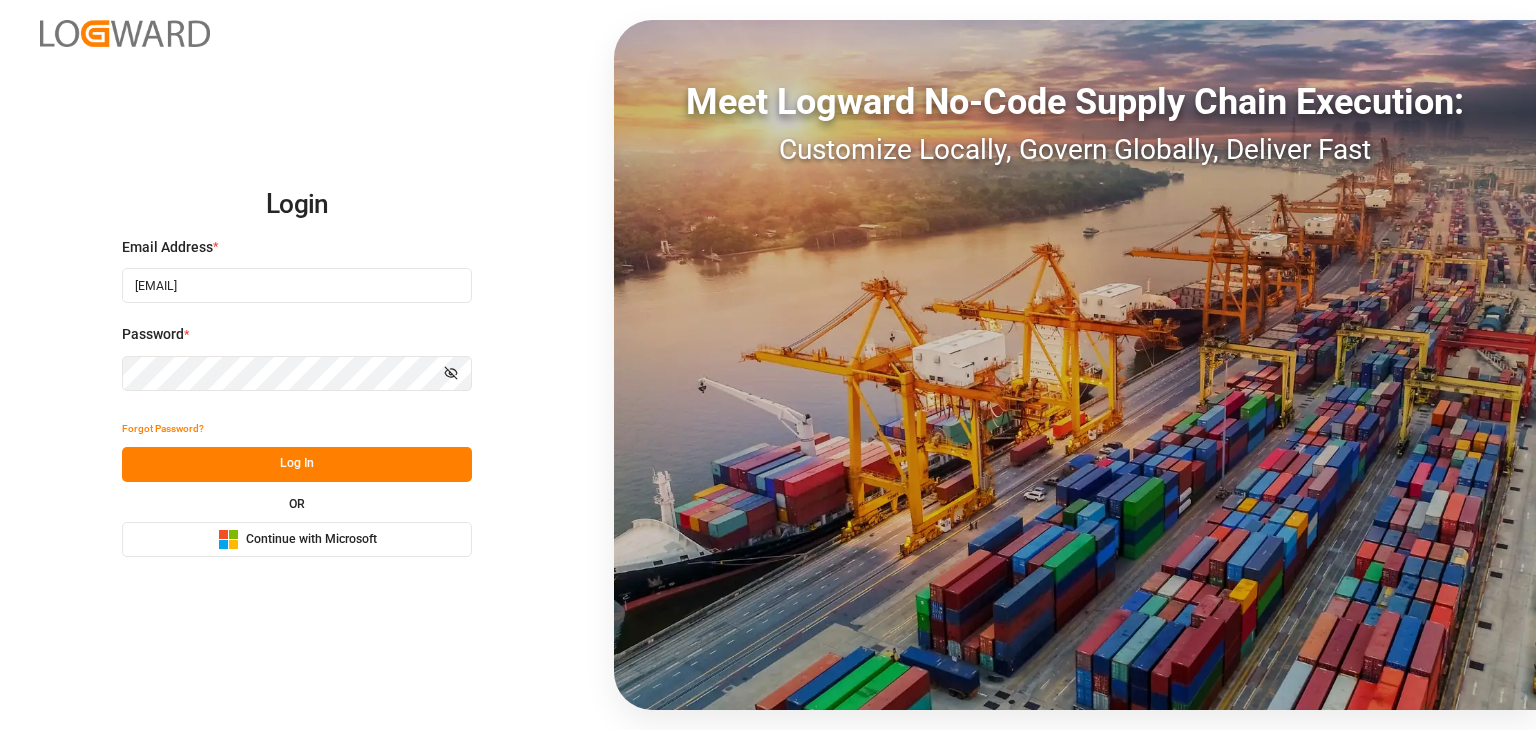 click on "Log In" at bounding box center (297, 464) 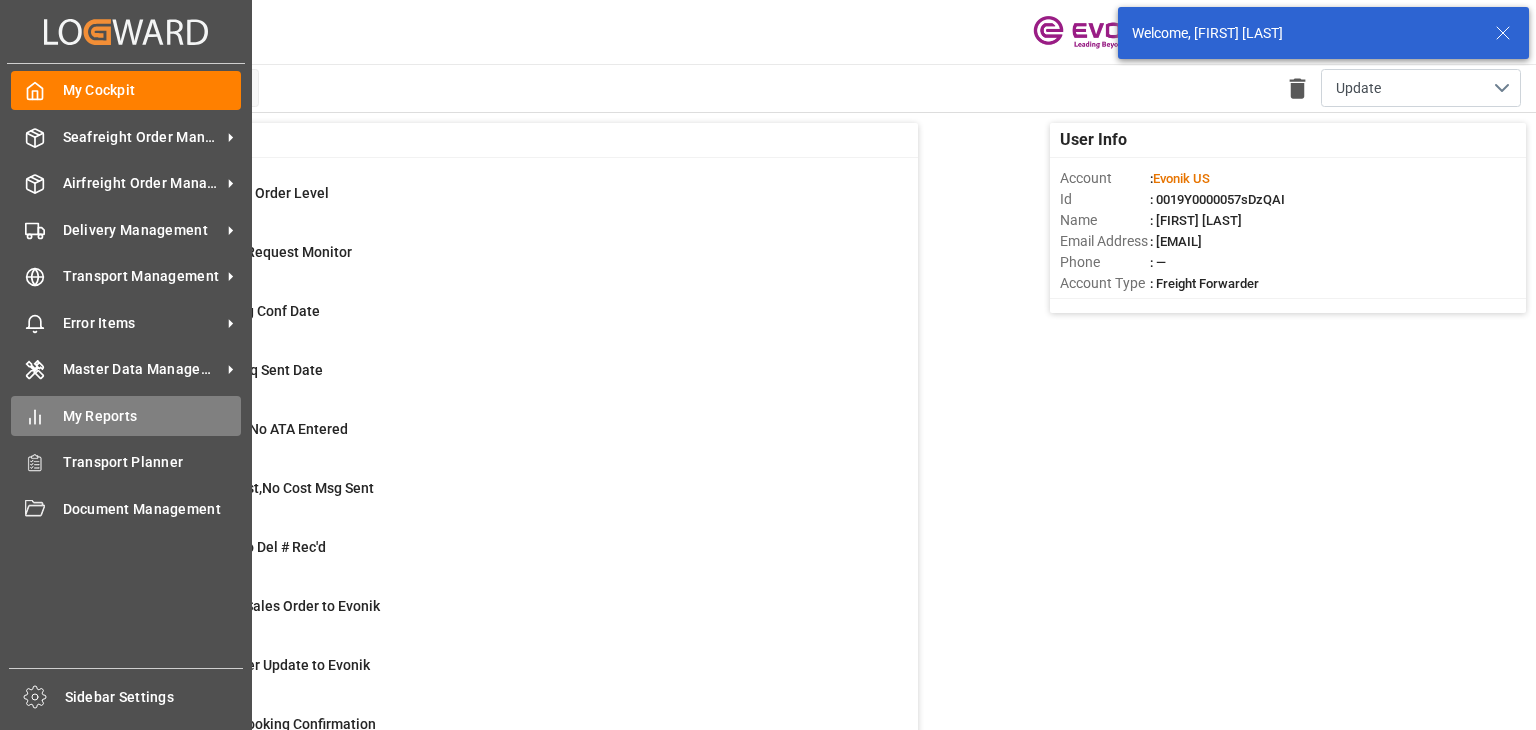 click on "My Reports" at bounding box center (152, 416) 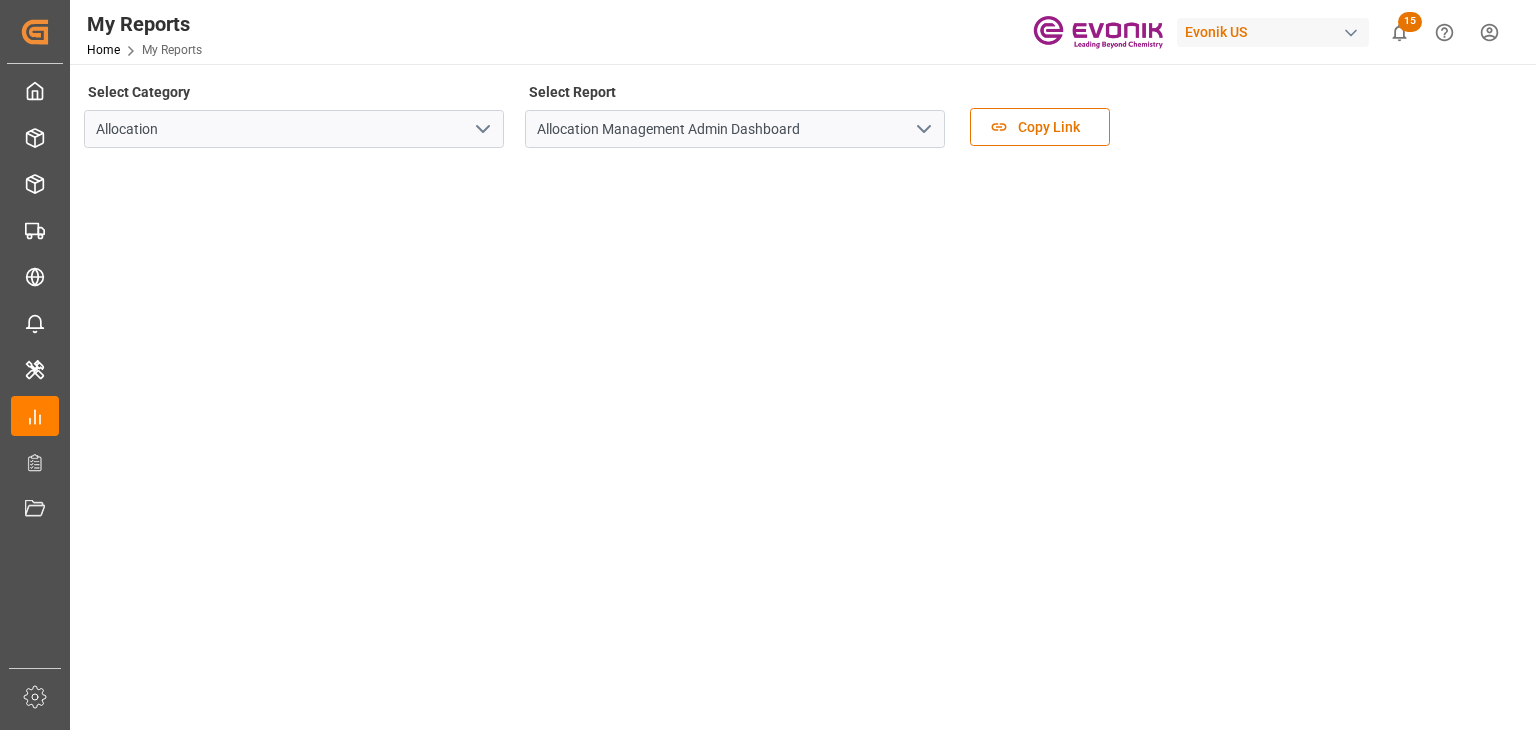 click at bounding box center [483, 129] 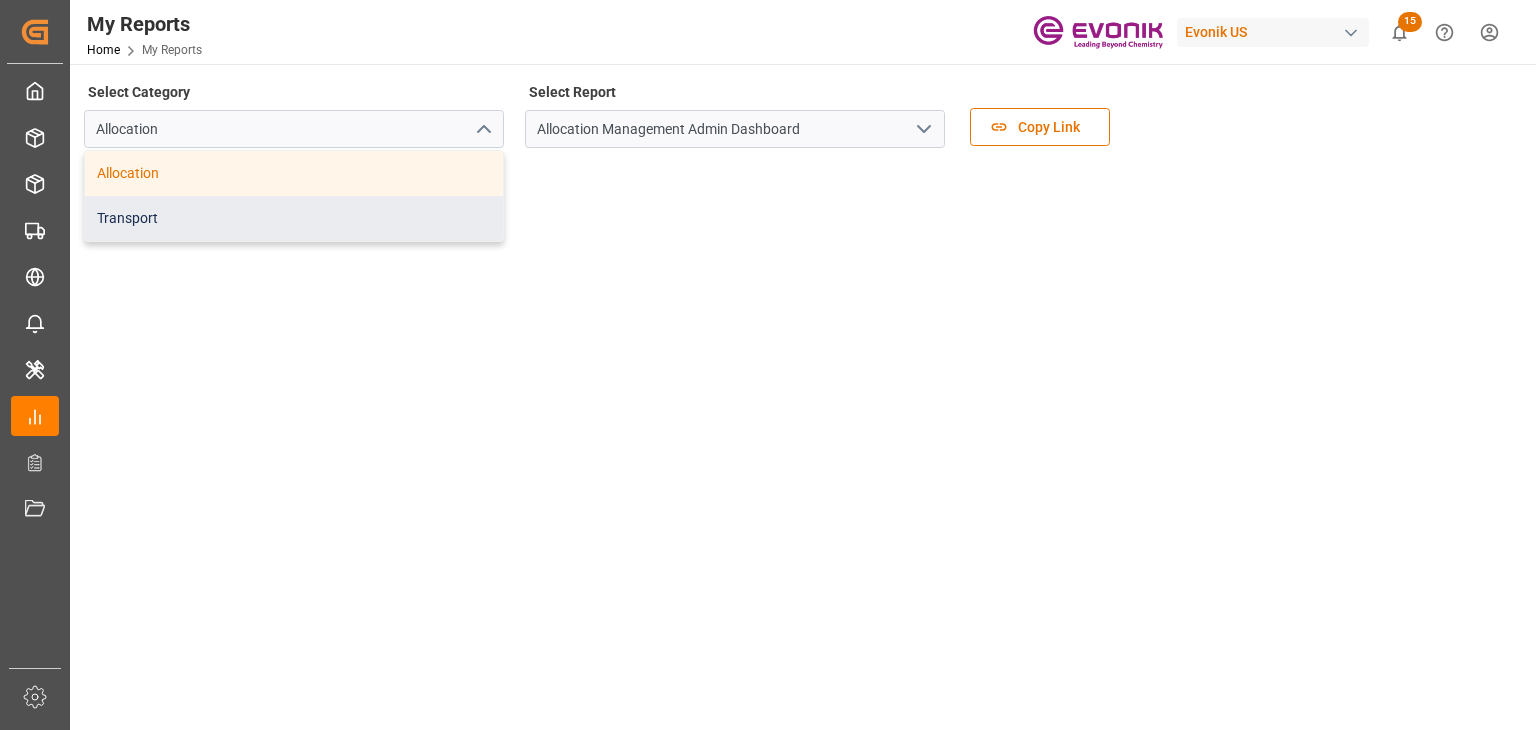 click on "Transport" at bounding box center [294, 218] 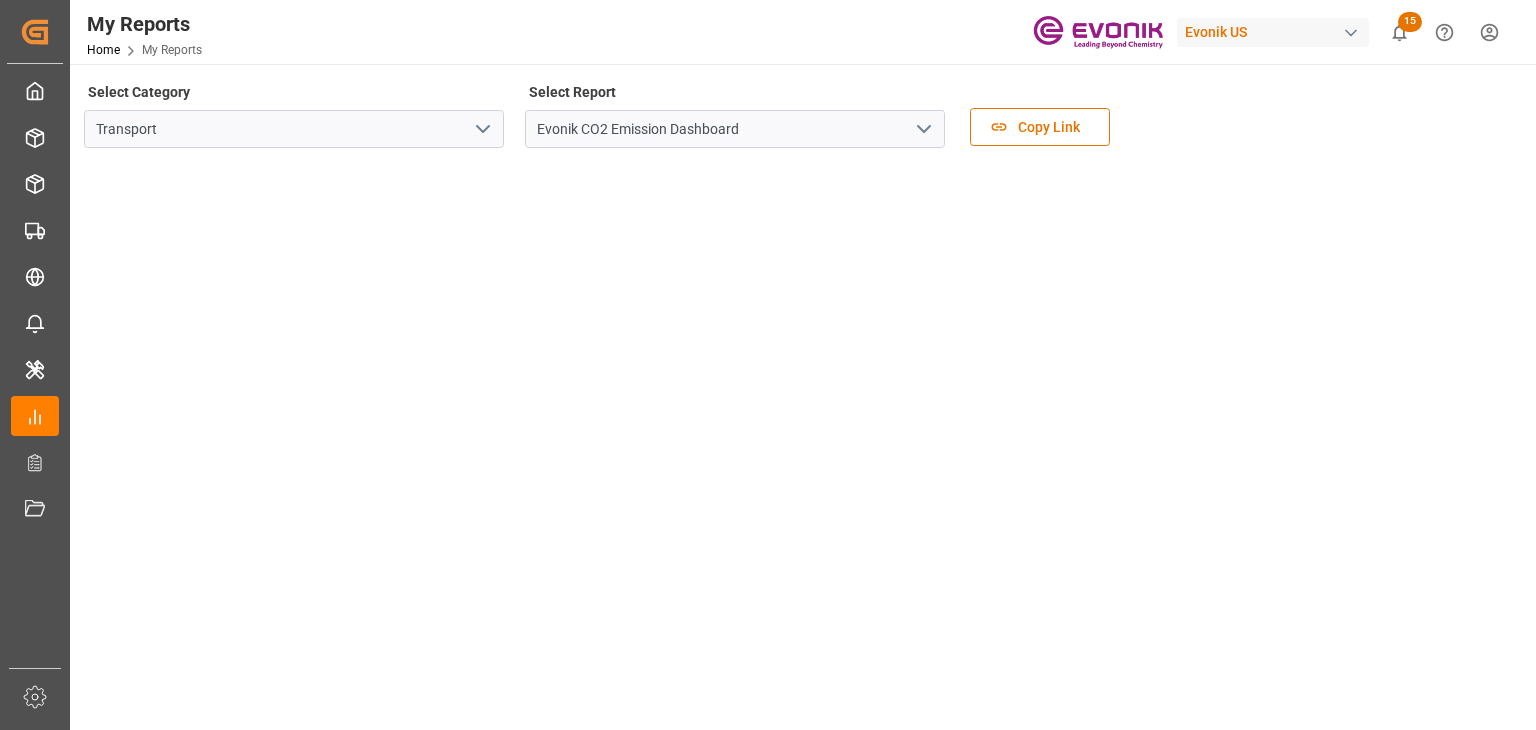 click at bounding box center (924, 129) 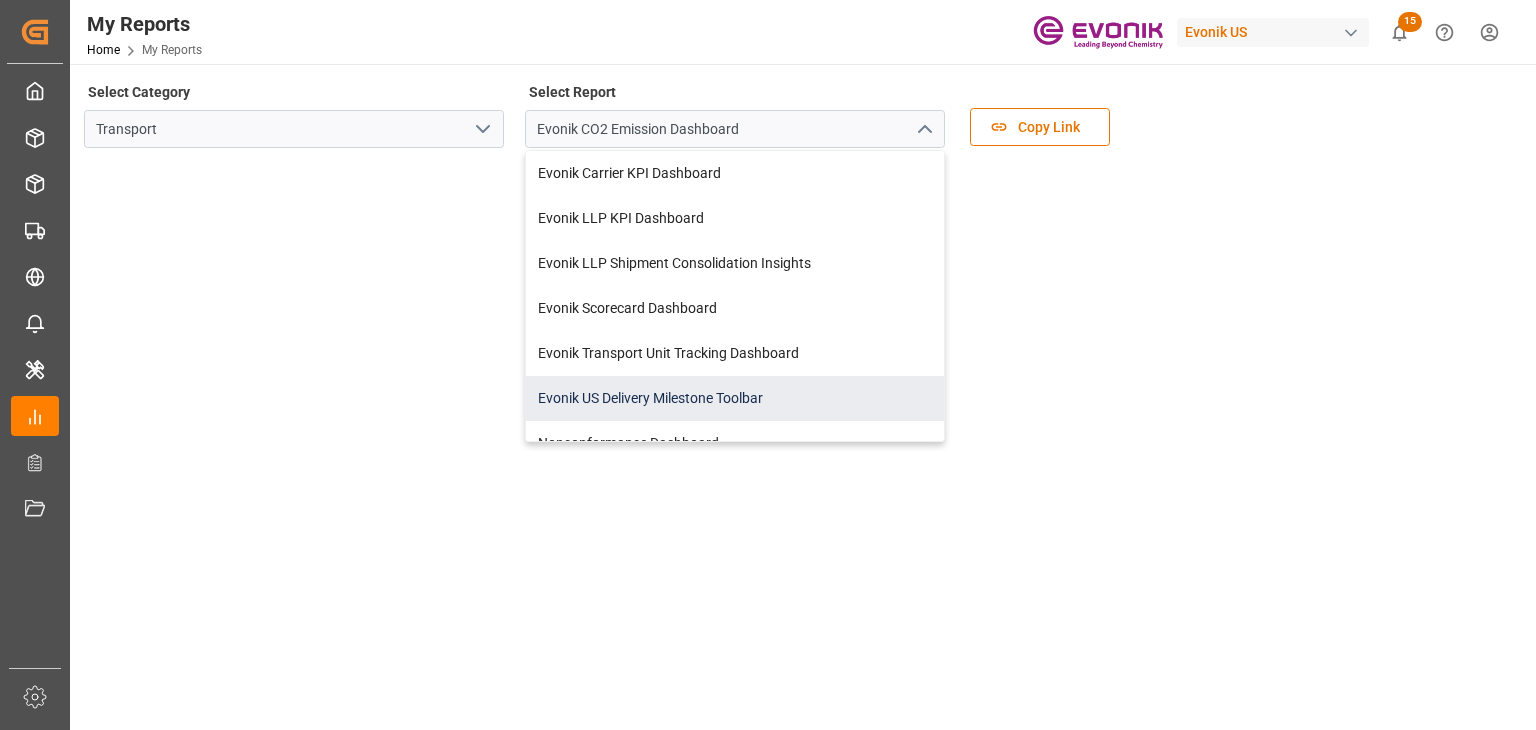 scroll, scrollTop: 69, scrollLeft: 0, axis: vertical 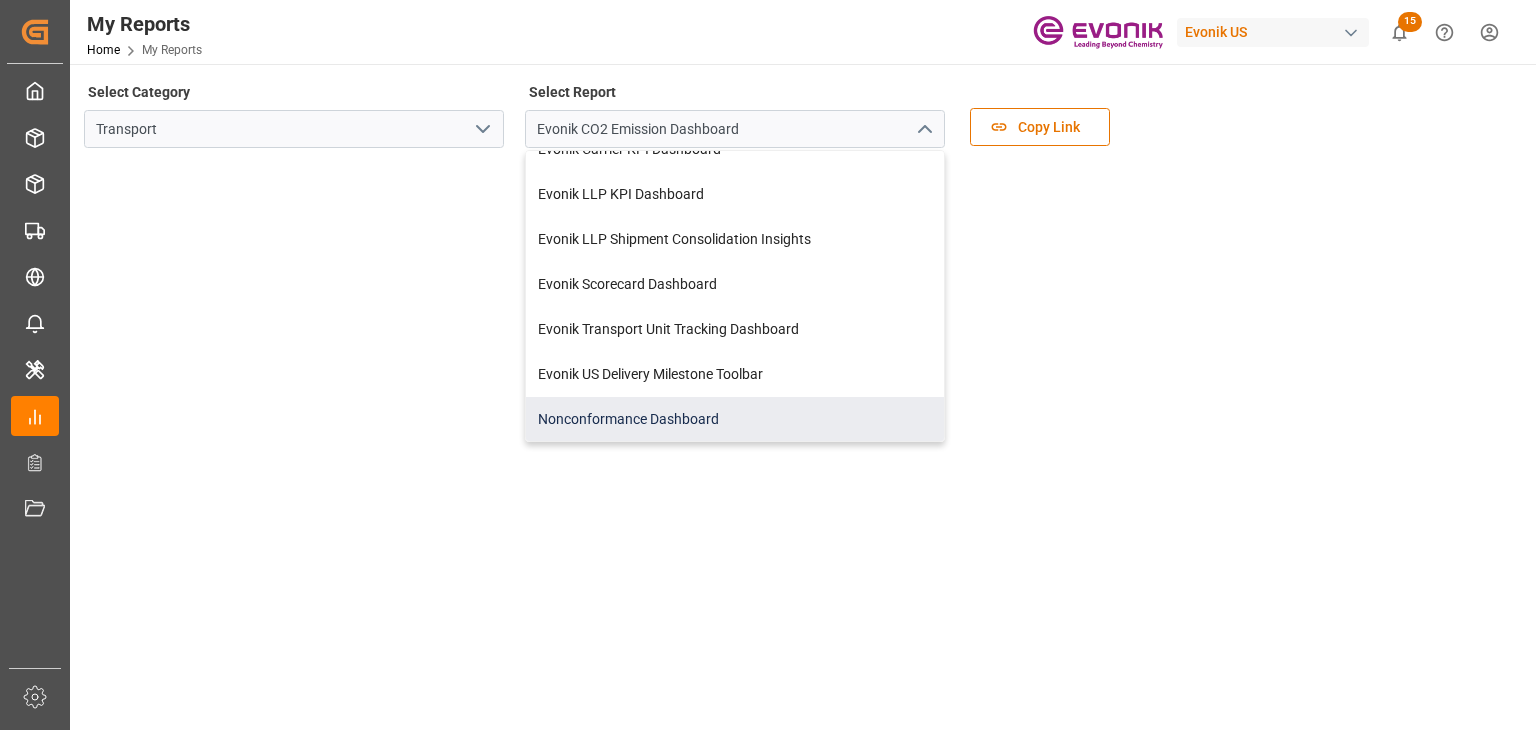 click on "Nonconformance Dashboard" at bounding box center [735, 419] 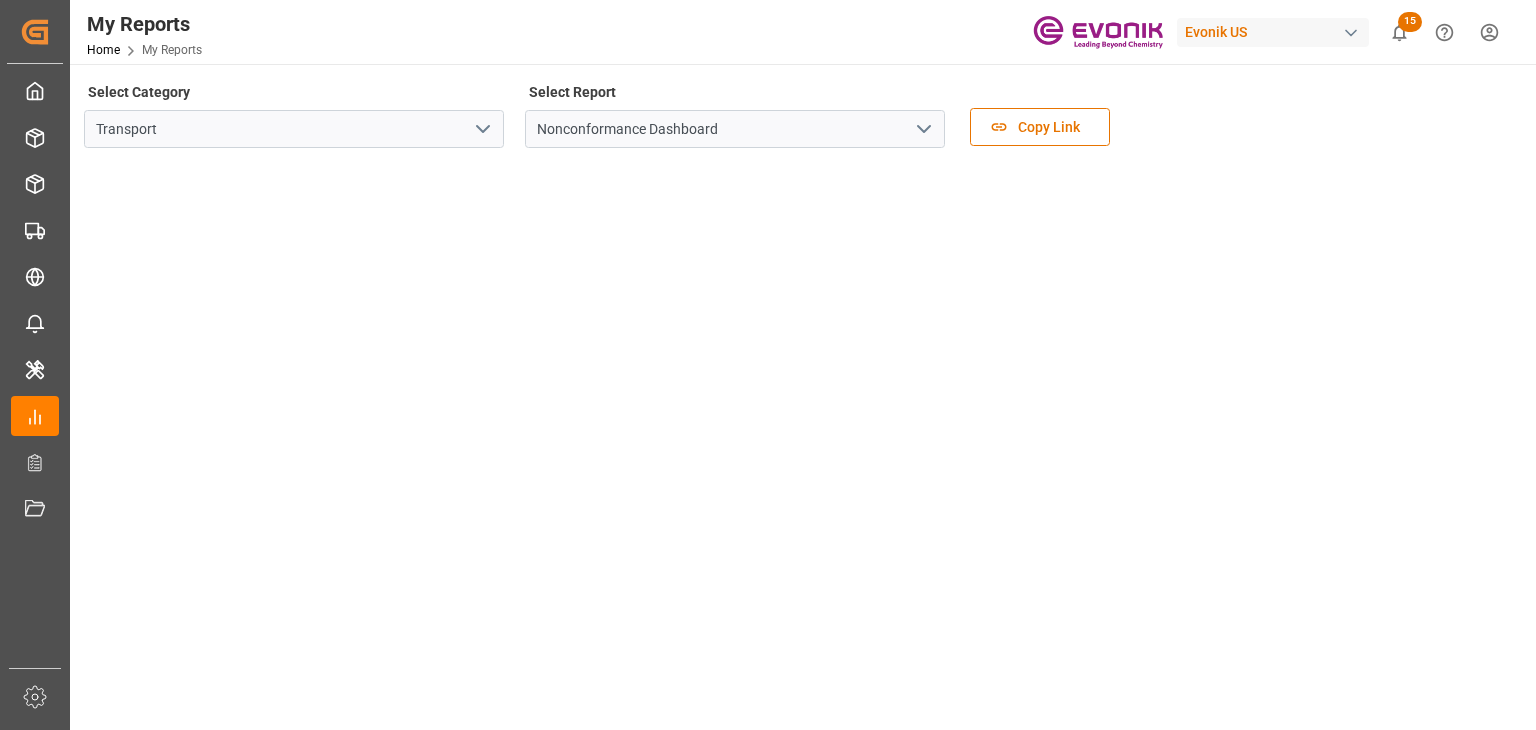 click at bounding box center [483, 129] 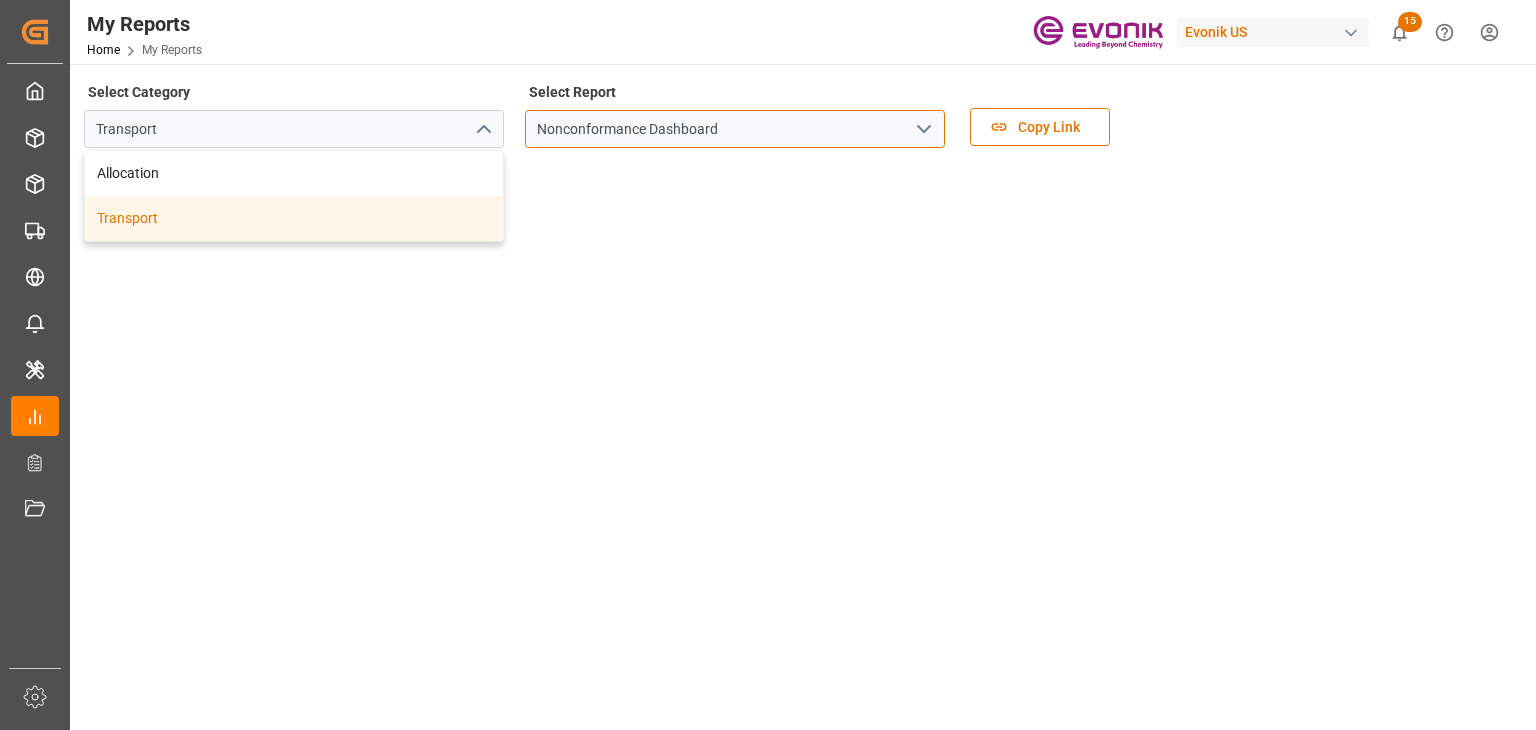 click on "Nonconformance Dashboard" at bounding box center [735, 129] 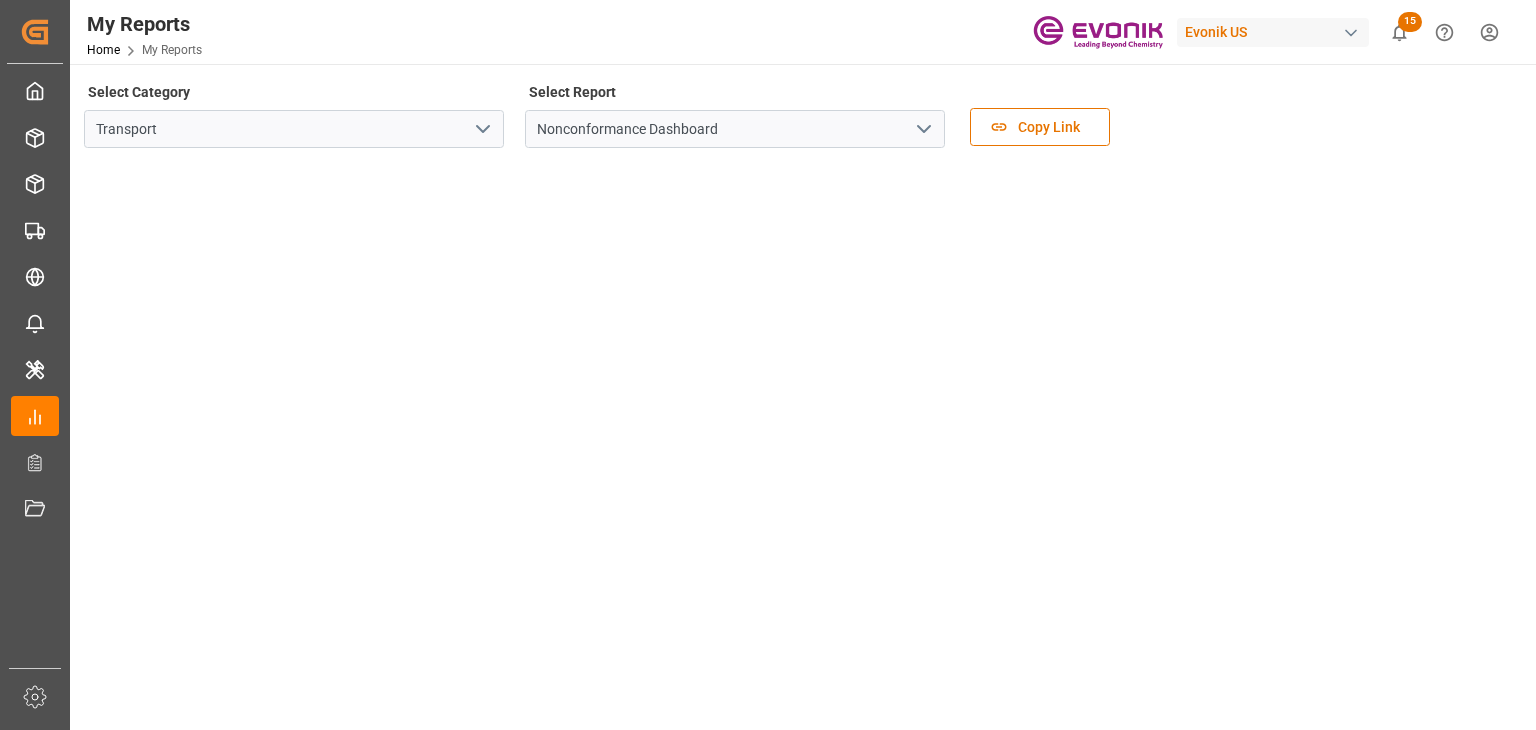 click at bounding box center (924, 129) 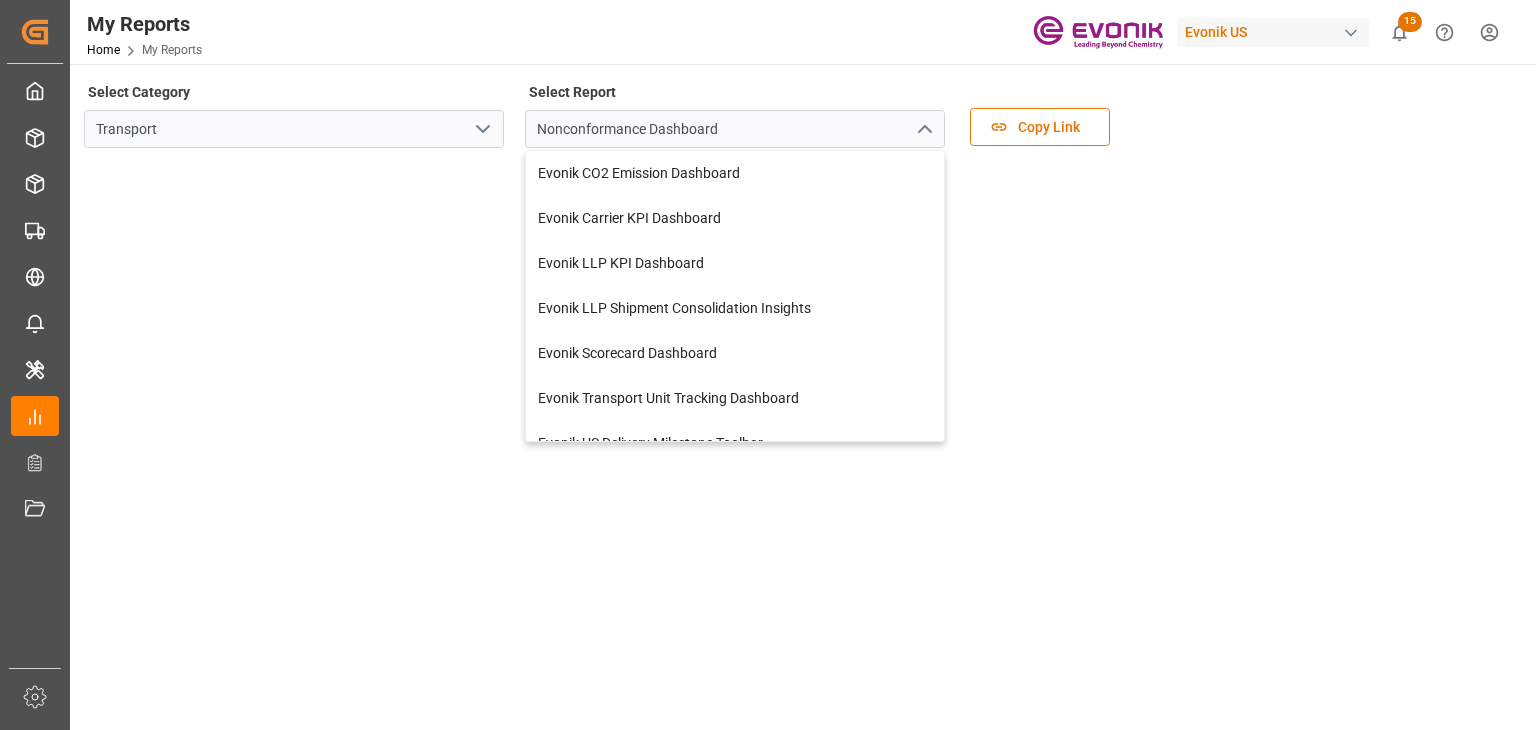 click at bounding box center [924, 129] 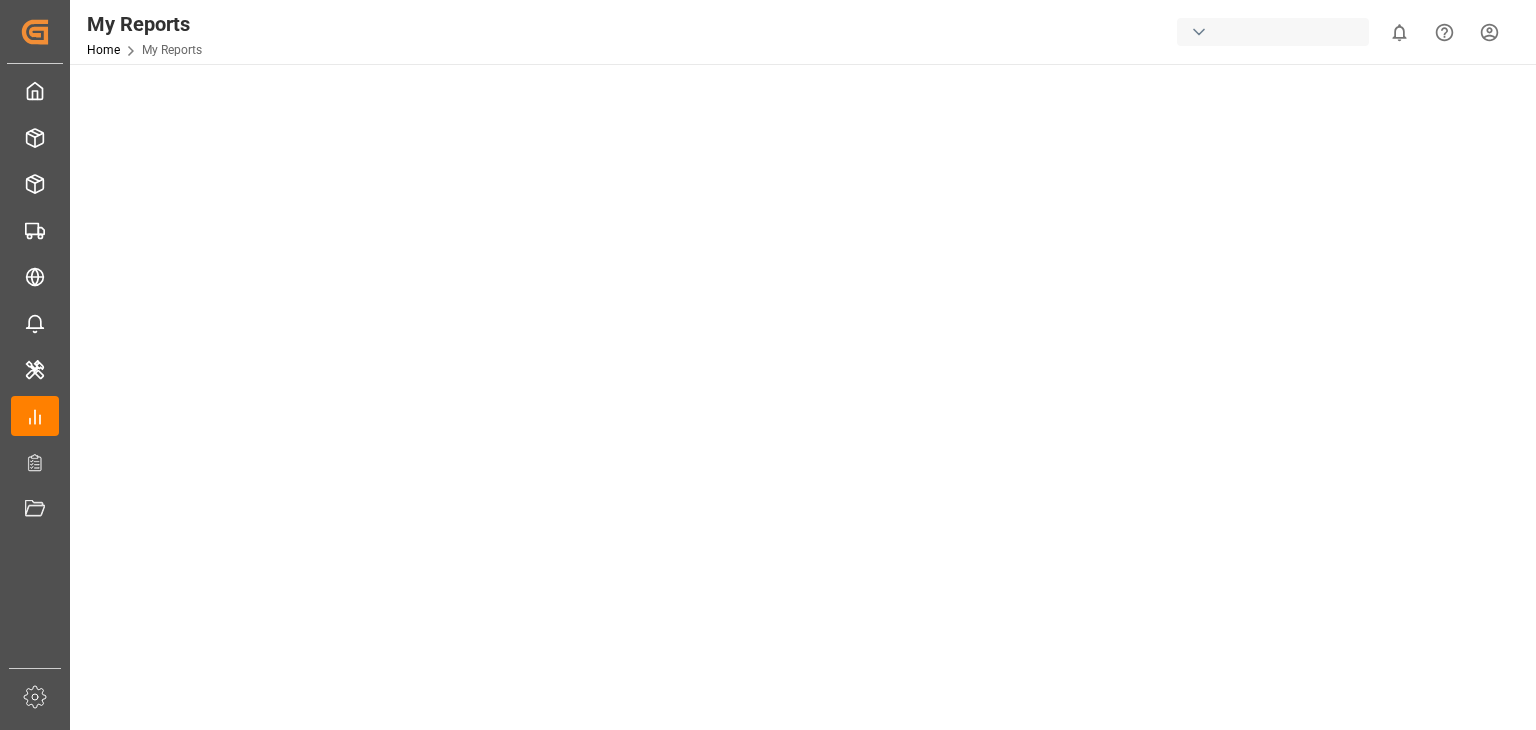 scroll, scrollTop: 0, scrollLeft: 0, axis: both 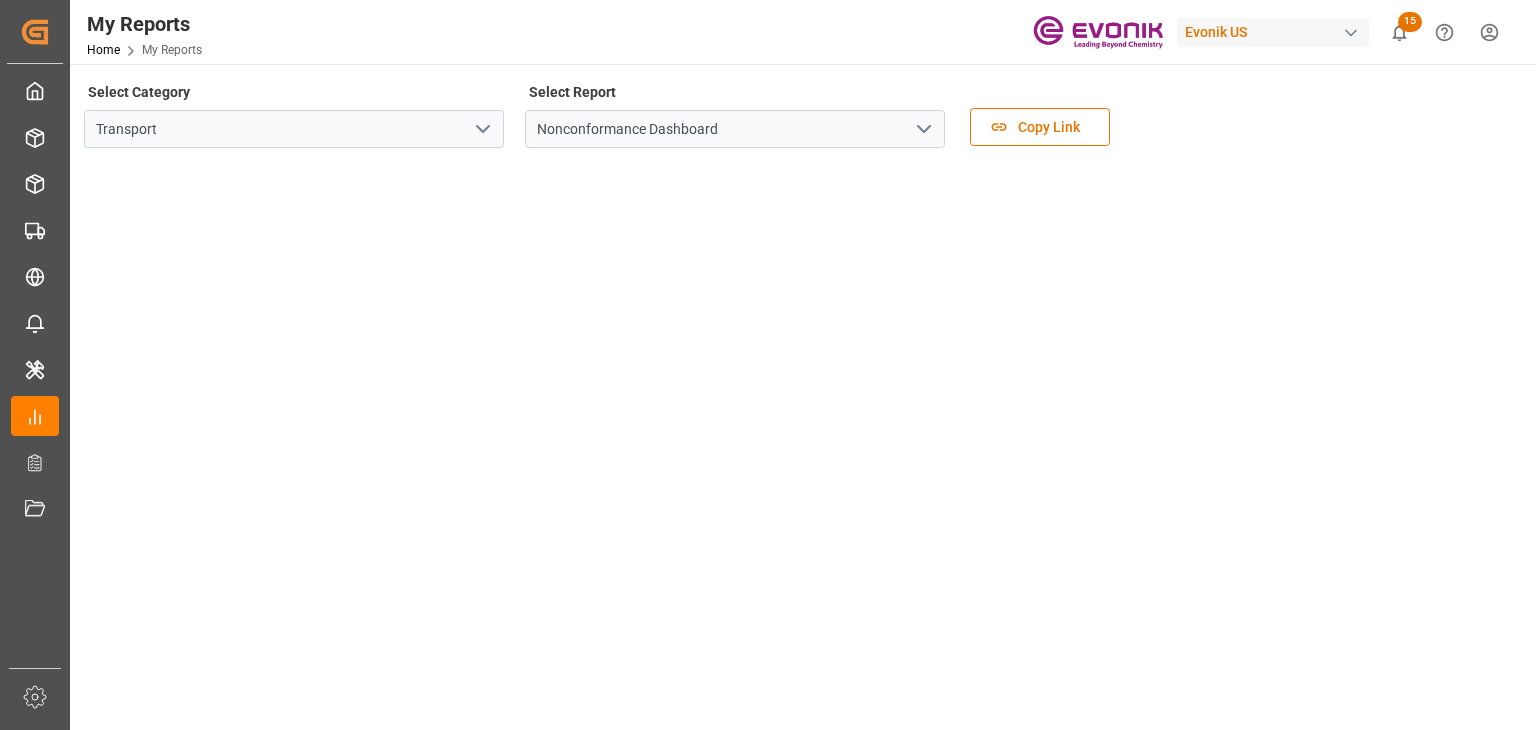 click at bounding box center [924, 129] 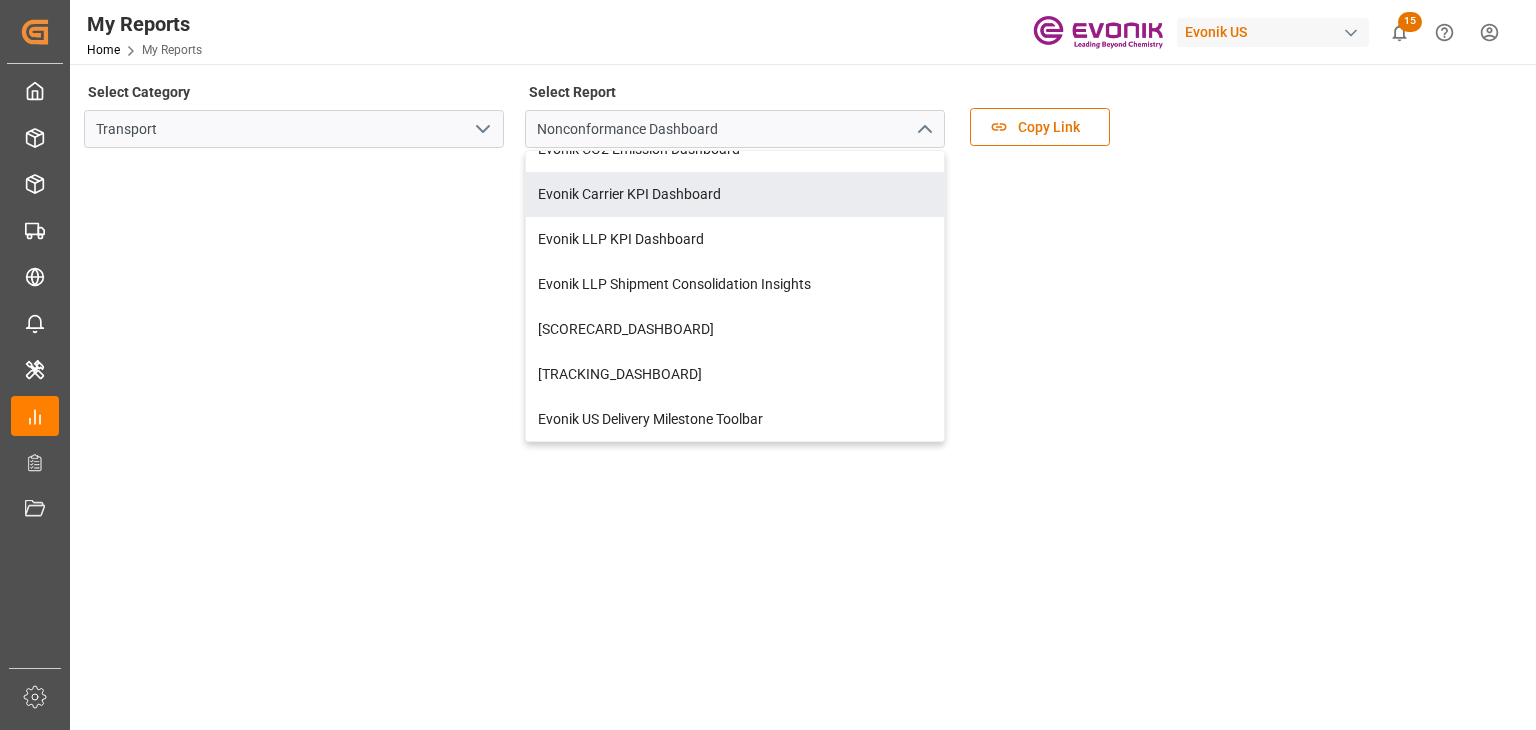 scroll, scrollTop: 0, scrollLeft: 0, axis: both 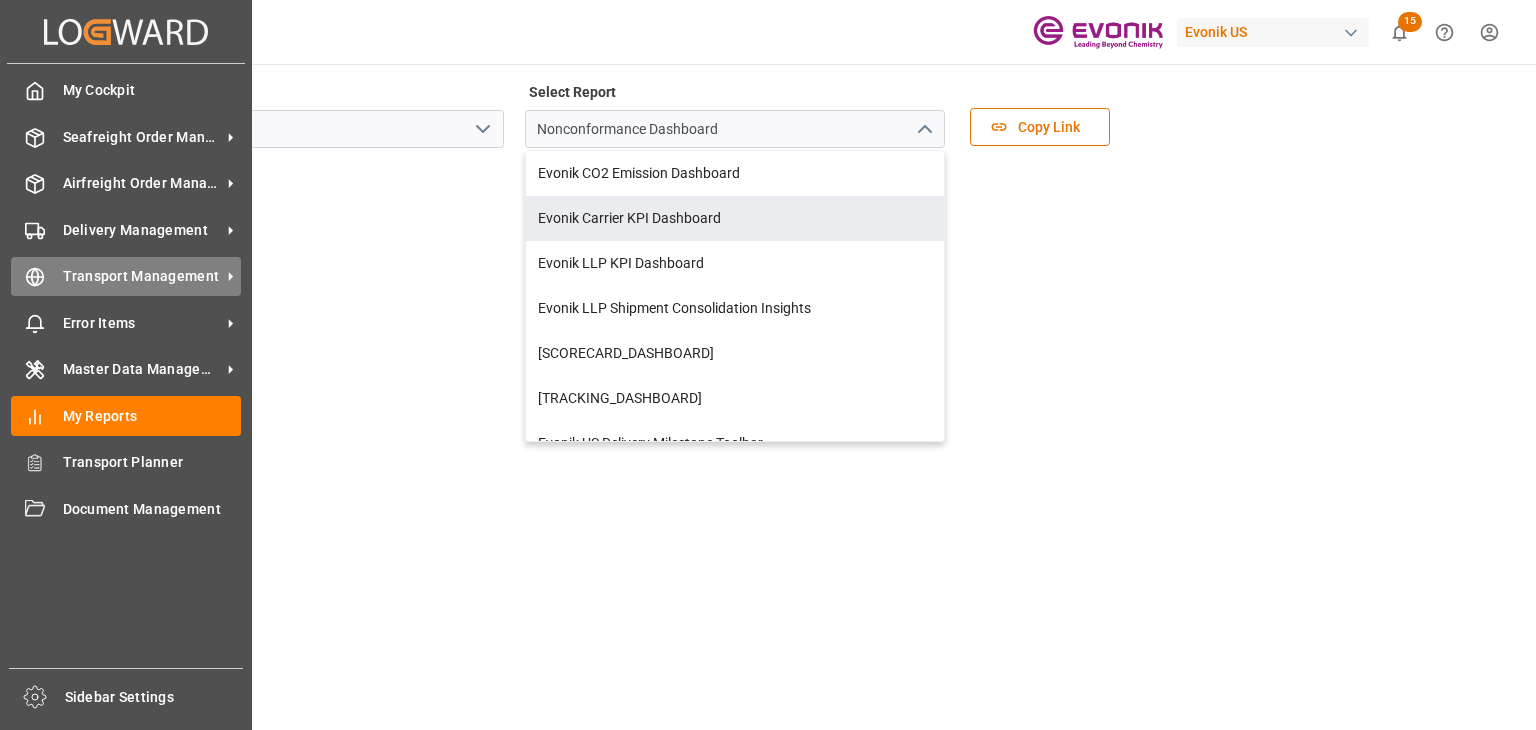click at bounding box center (35, 91) 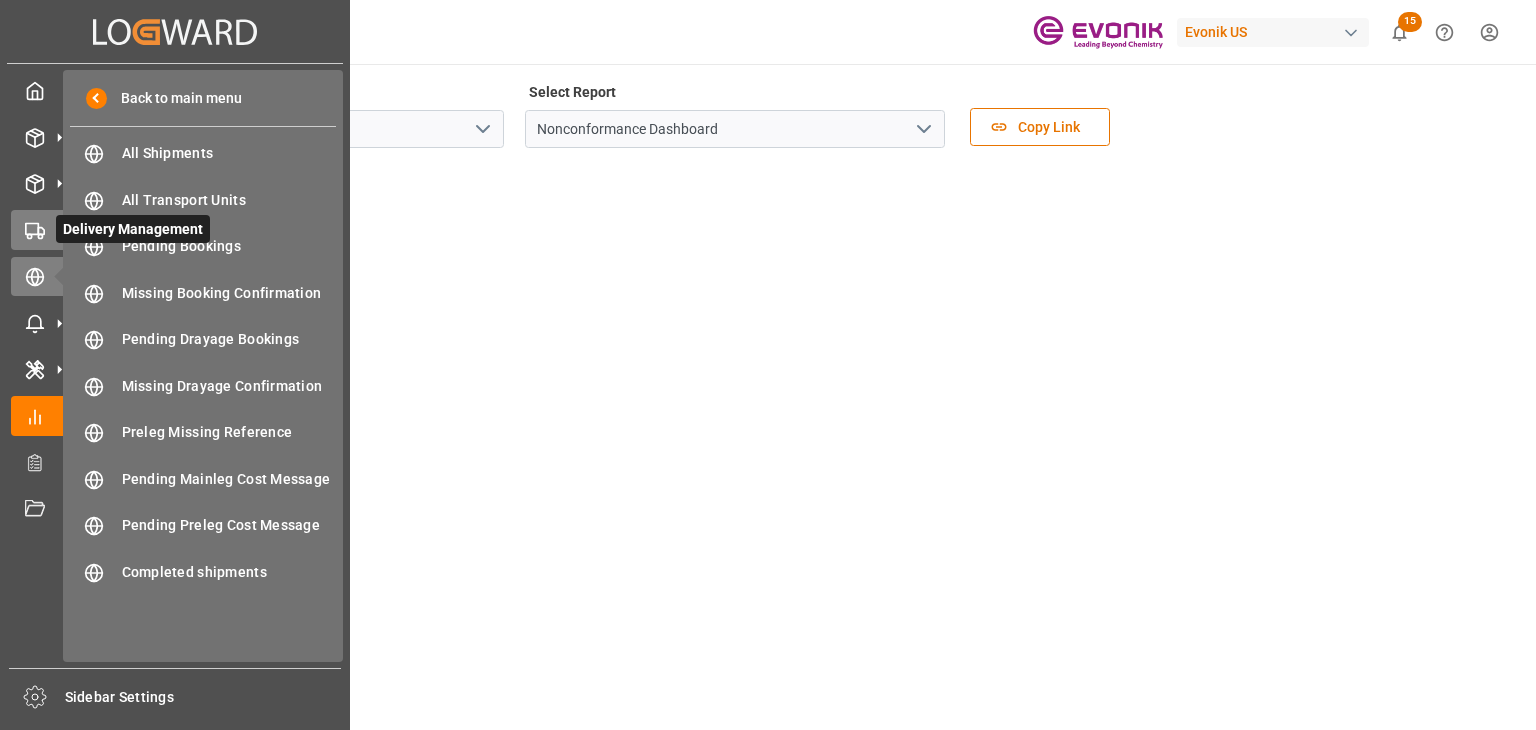 click at bounding box center (35, 91) 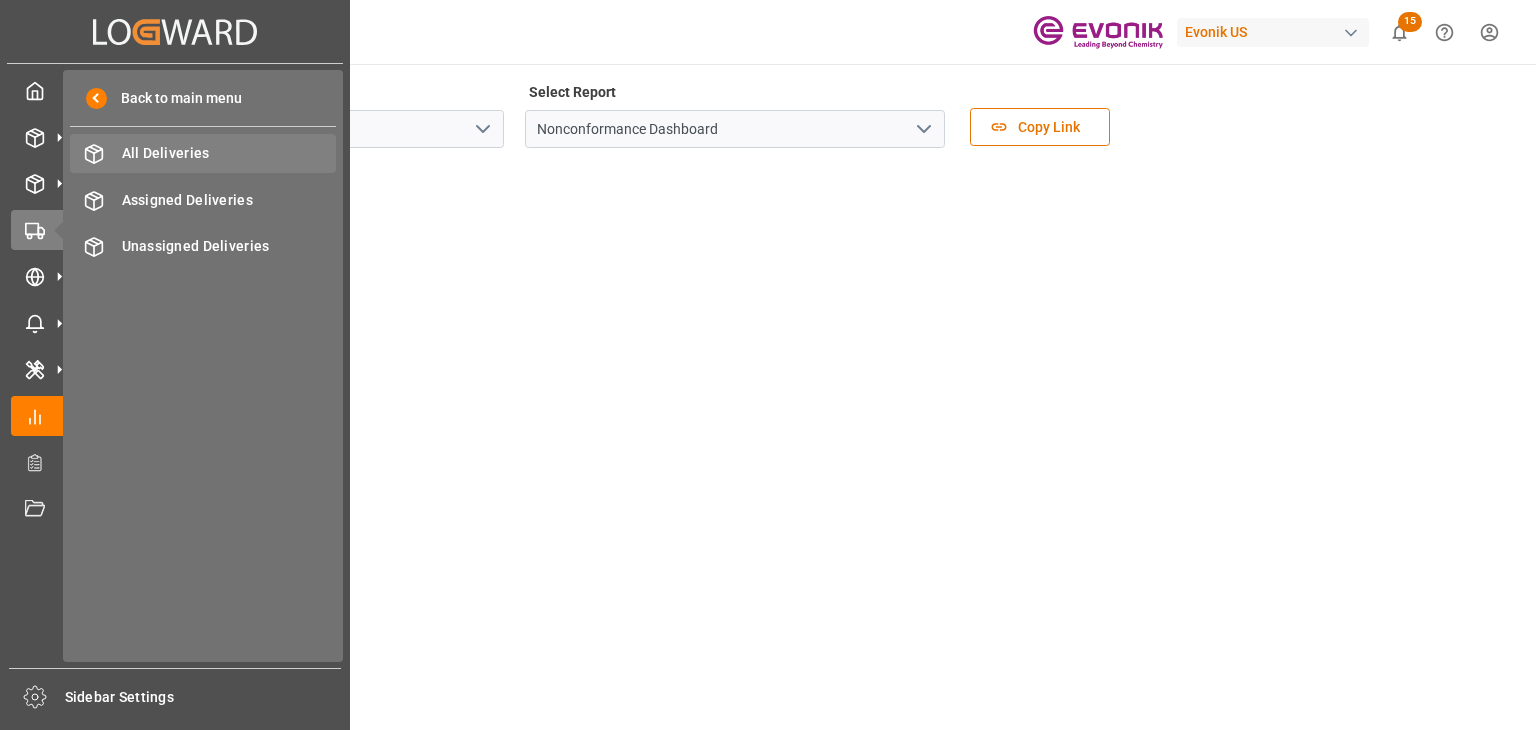click on "All Deliveries" at bounding box center (229, 153) 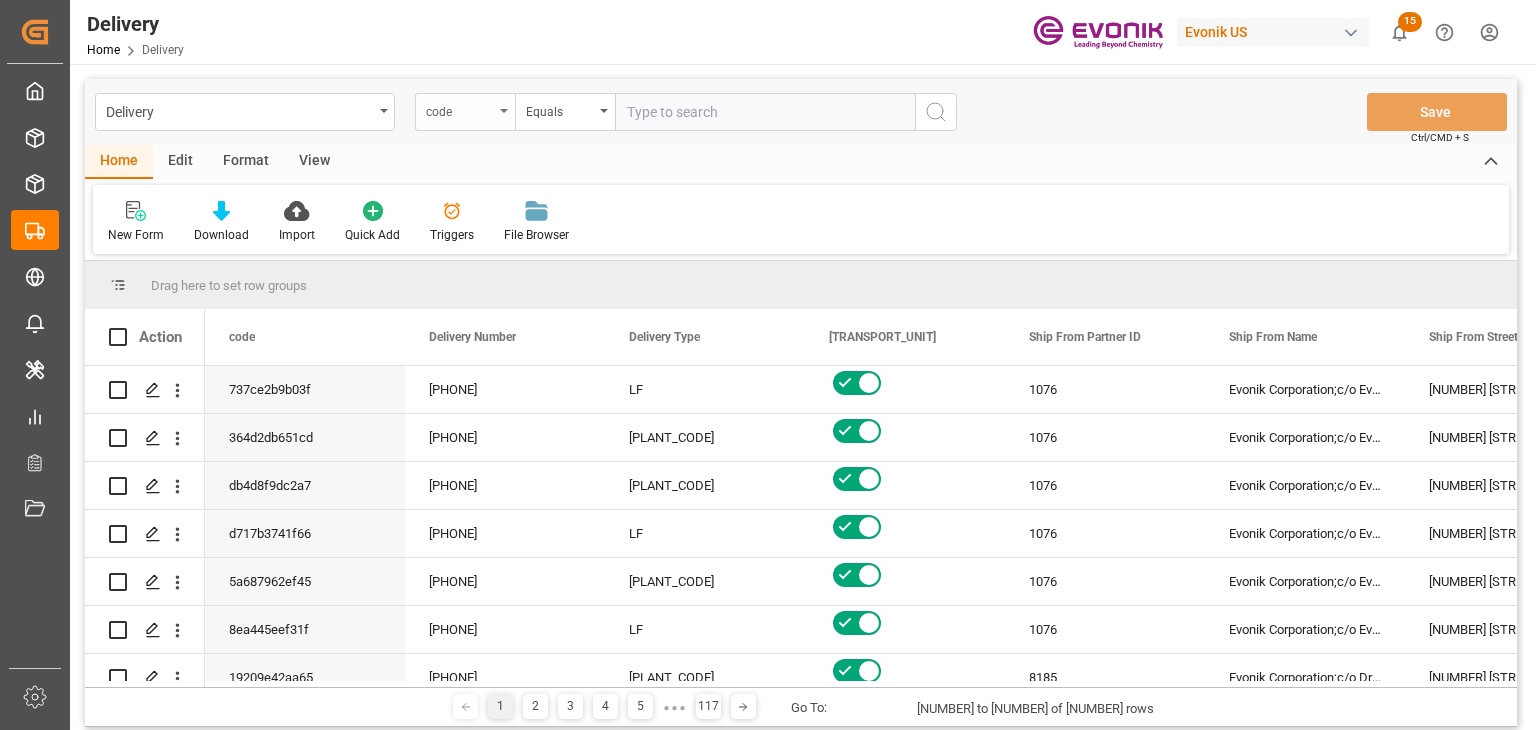 click on "code" at bounding box center [460, 109] 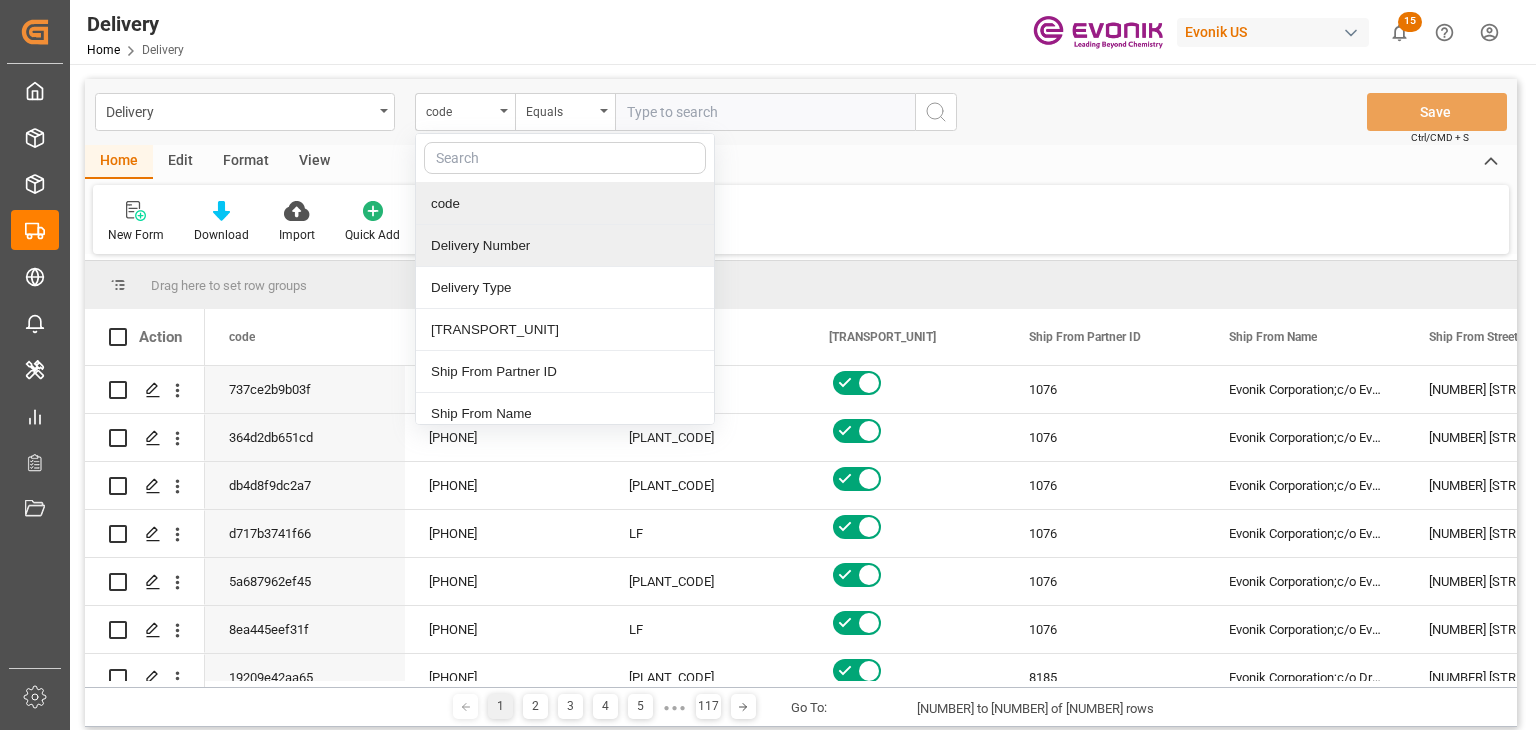 click on "Delivery Number" at bounding box center (565, 246) 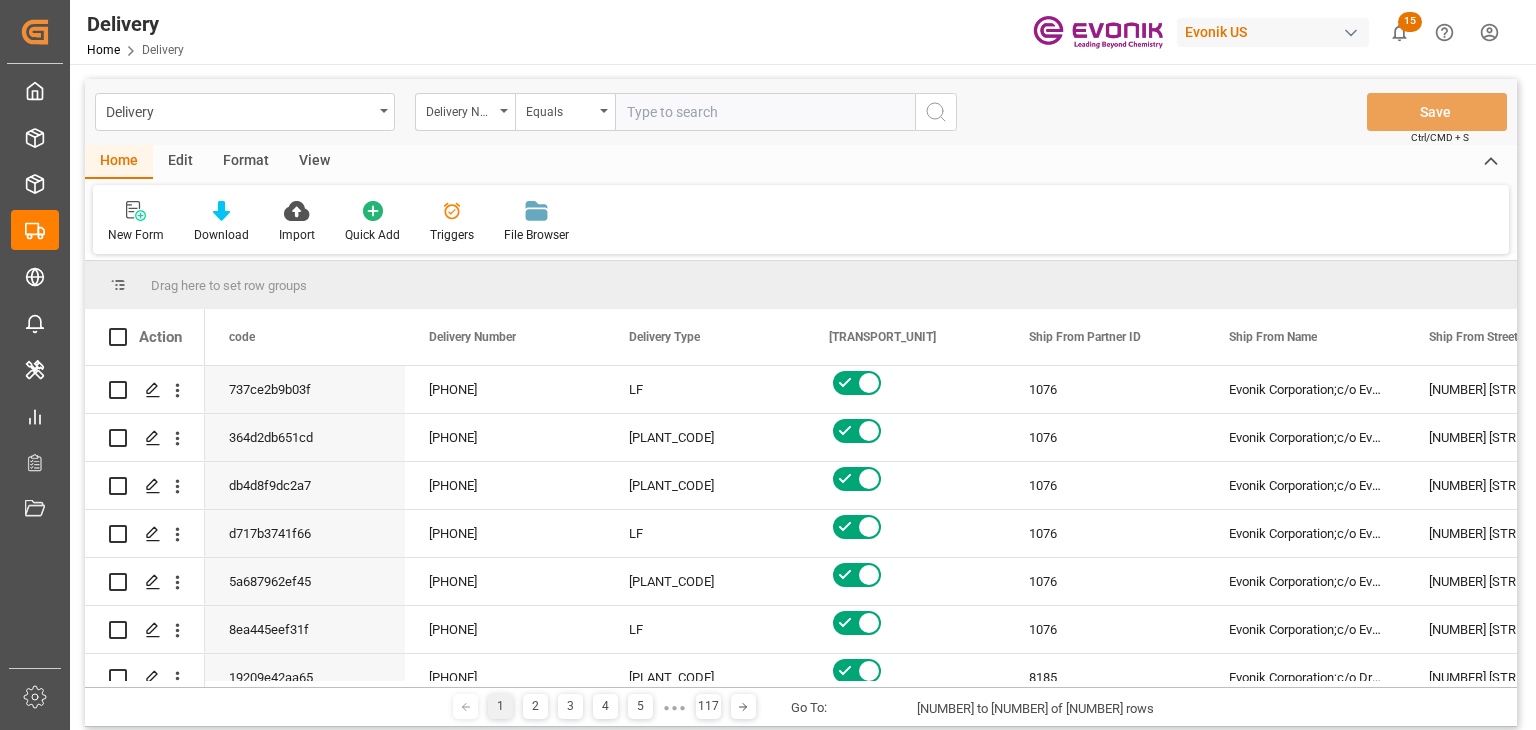 click at bounding box center [765, 112] 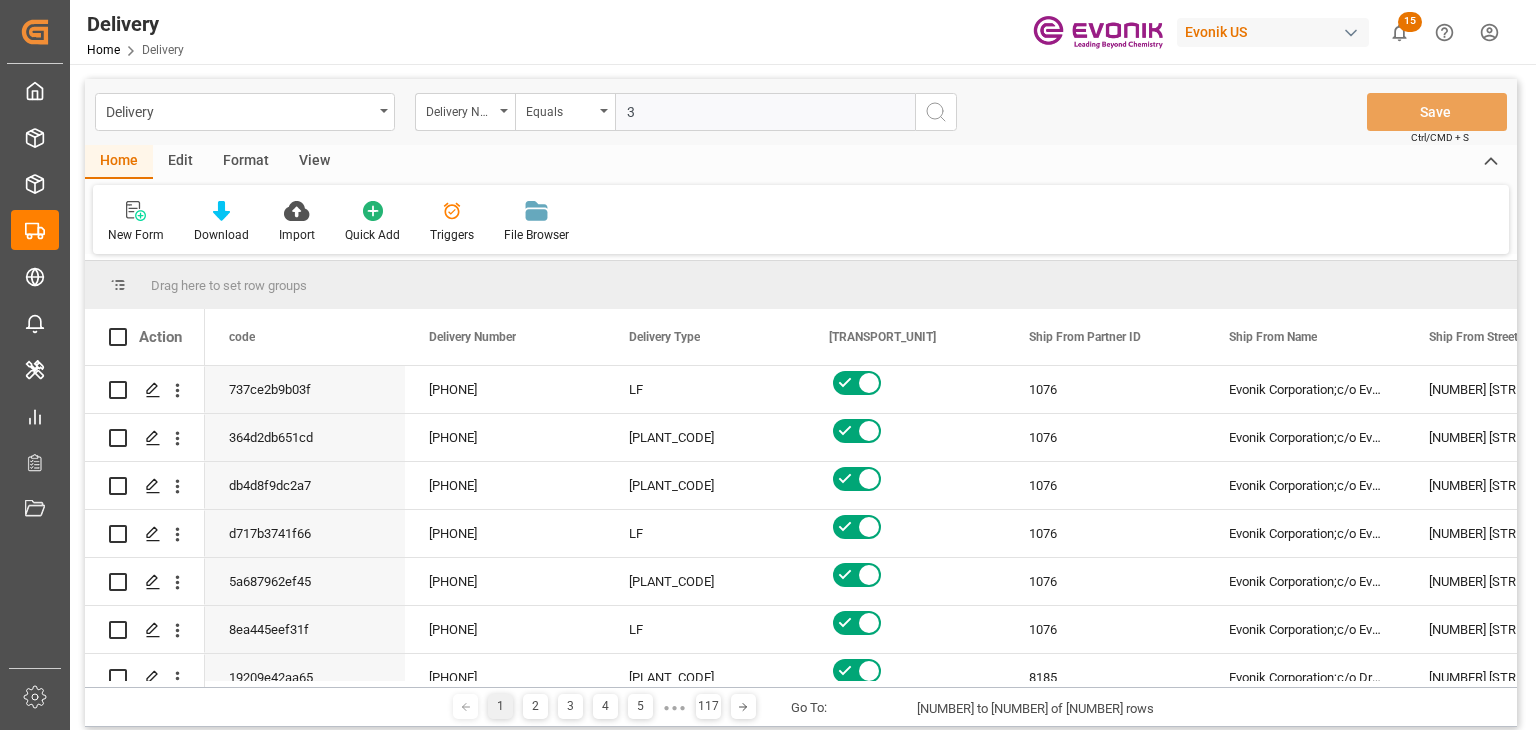 type on "30" 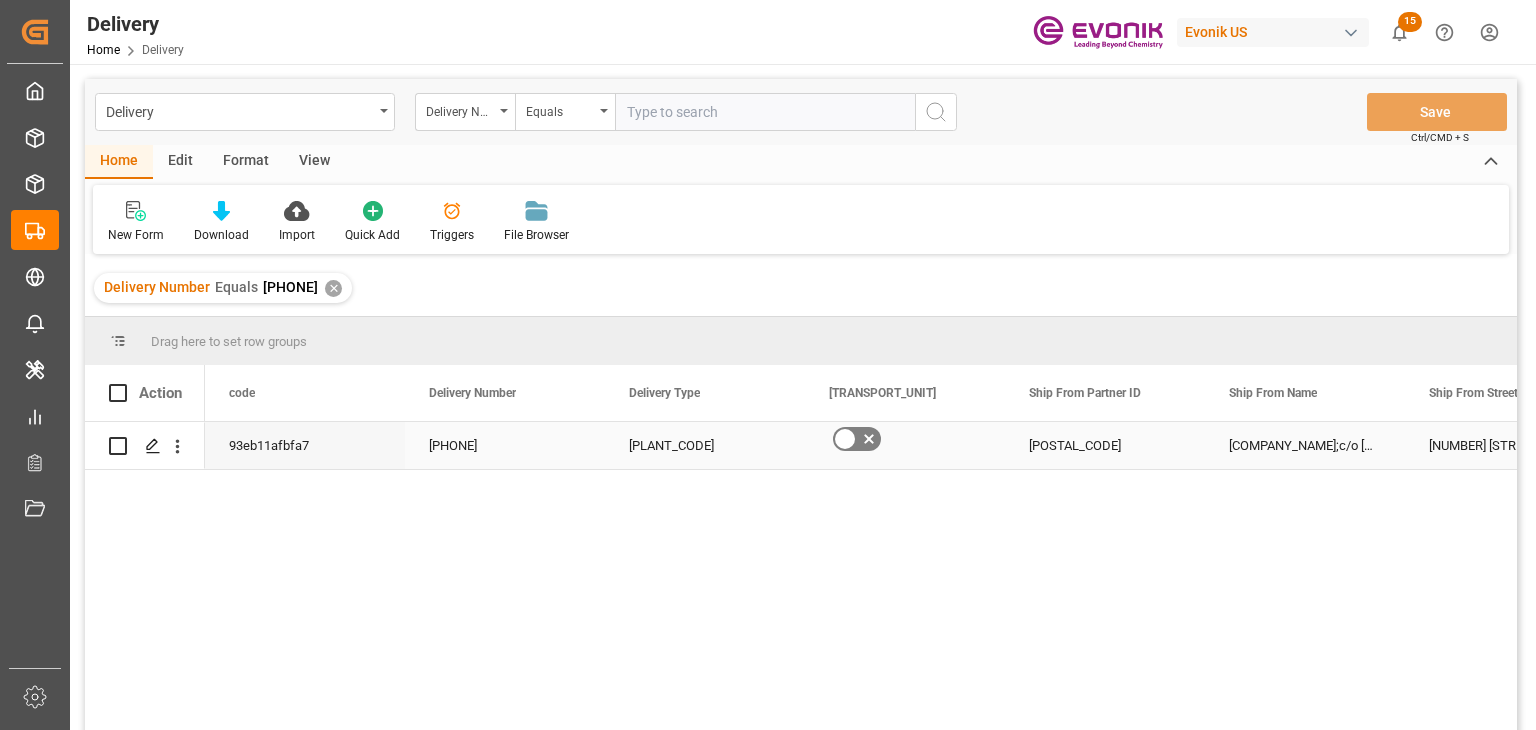 click on "[COMPANY];c/o [COMPANY] [CITY] [STATE]" at bounding box center [1305, 445] 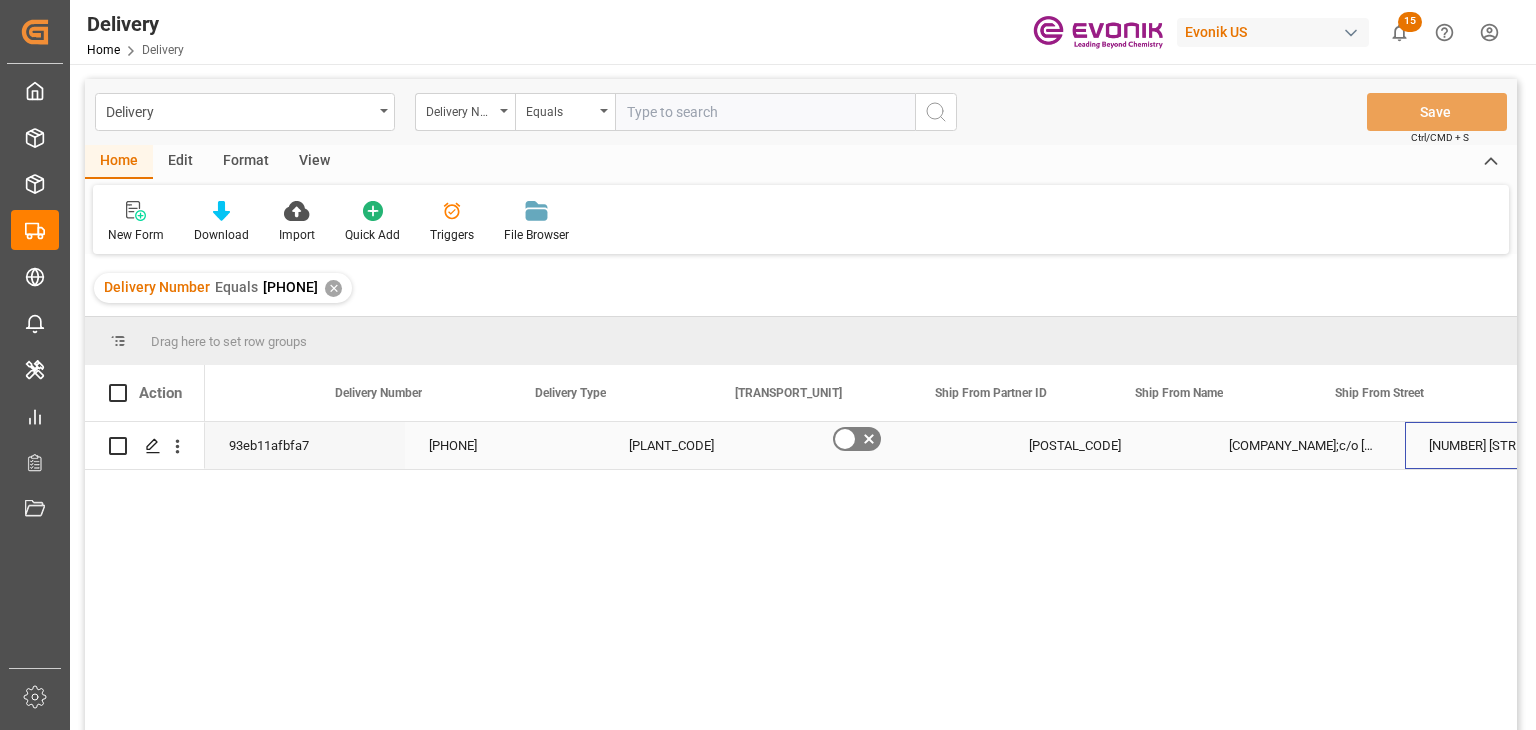 scroll, scrollTop: 0, scrollLeft: 94, axis: horizontal 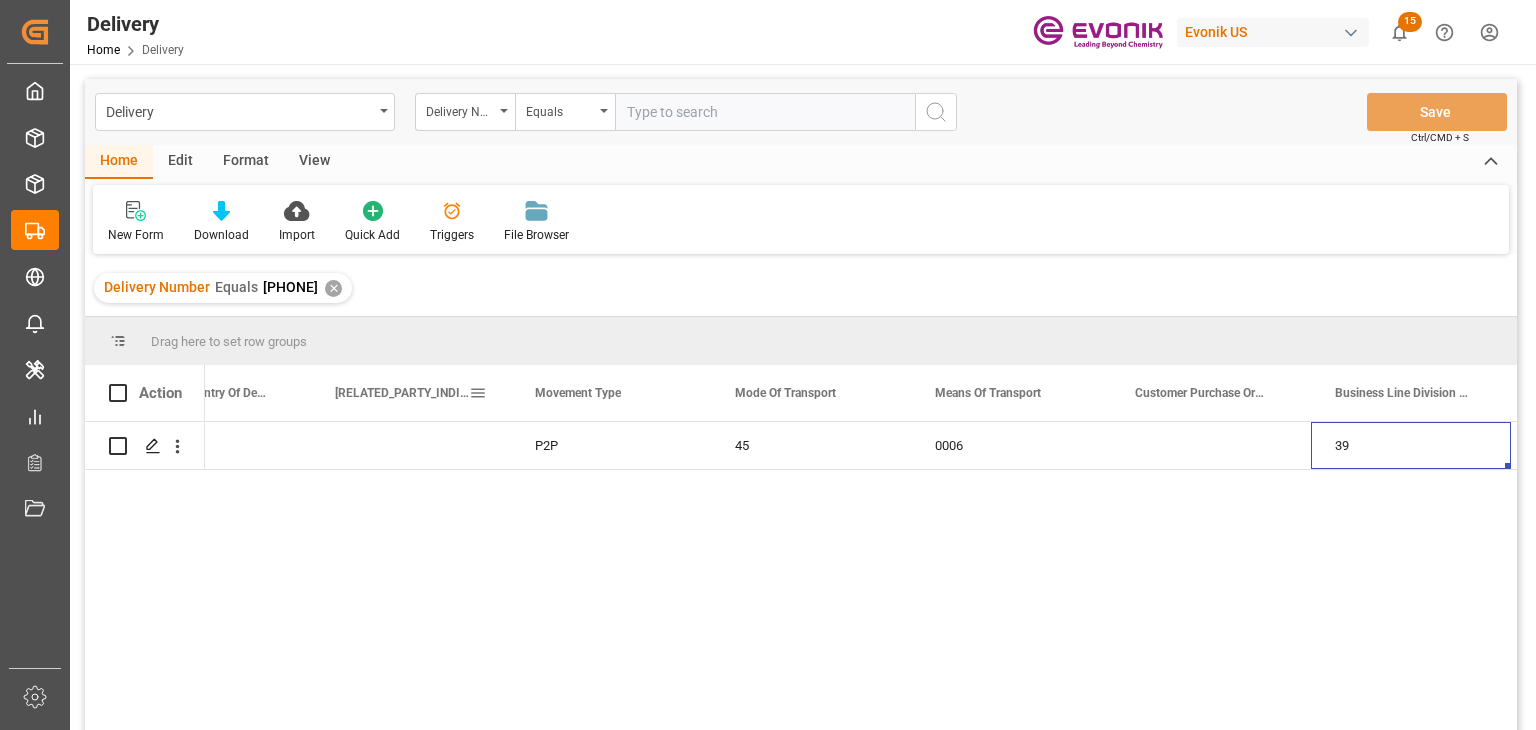 click at bounding box center [478, 393] 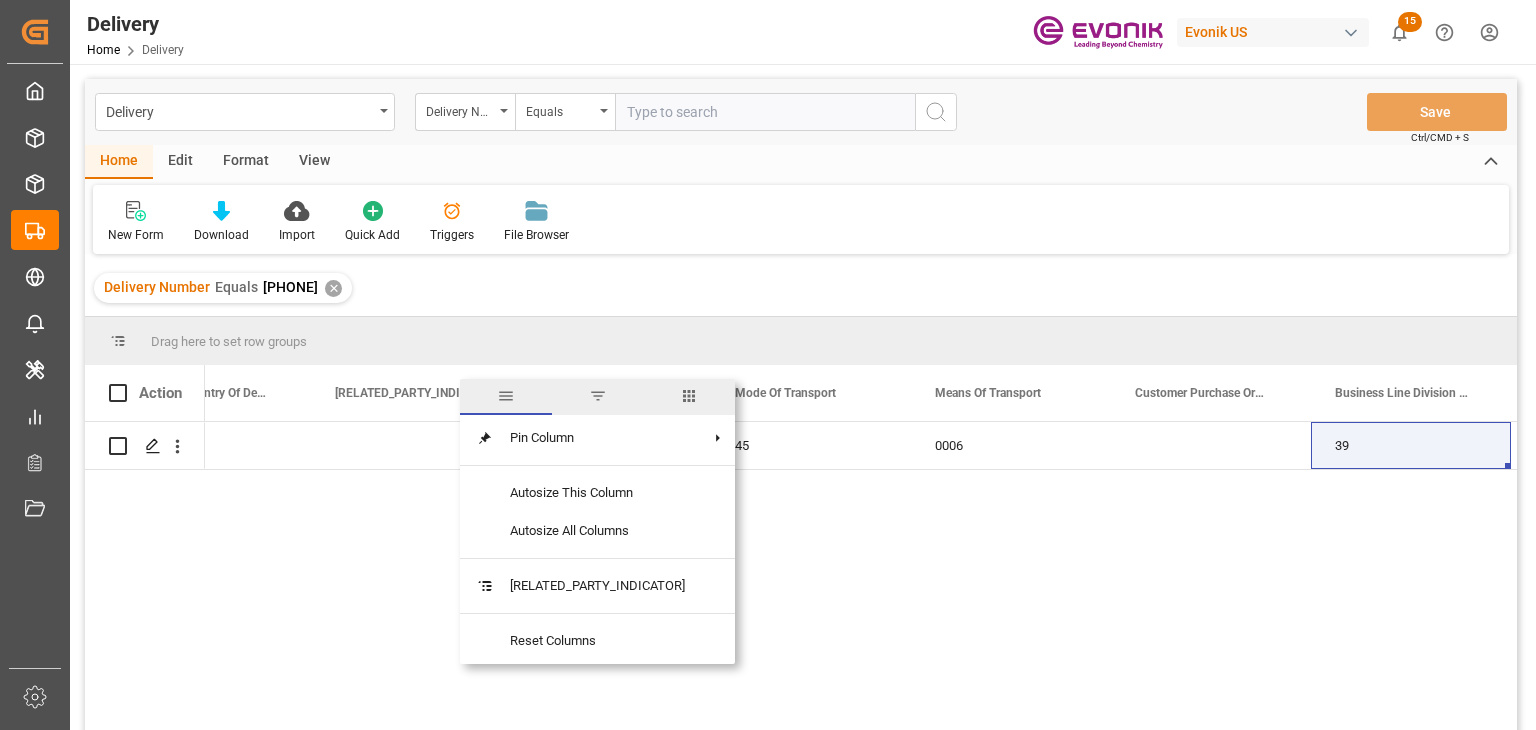 click at bounding box center [689, 397] 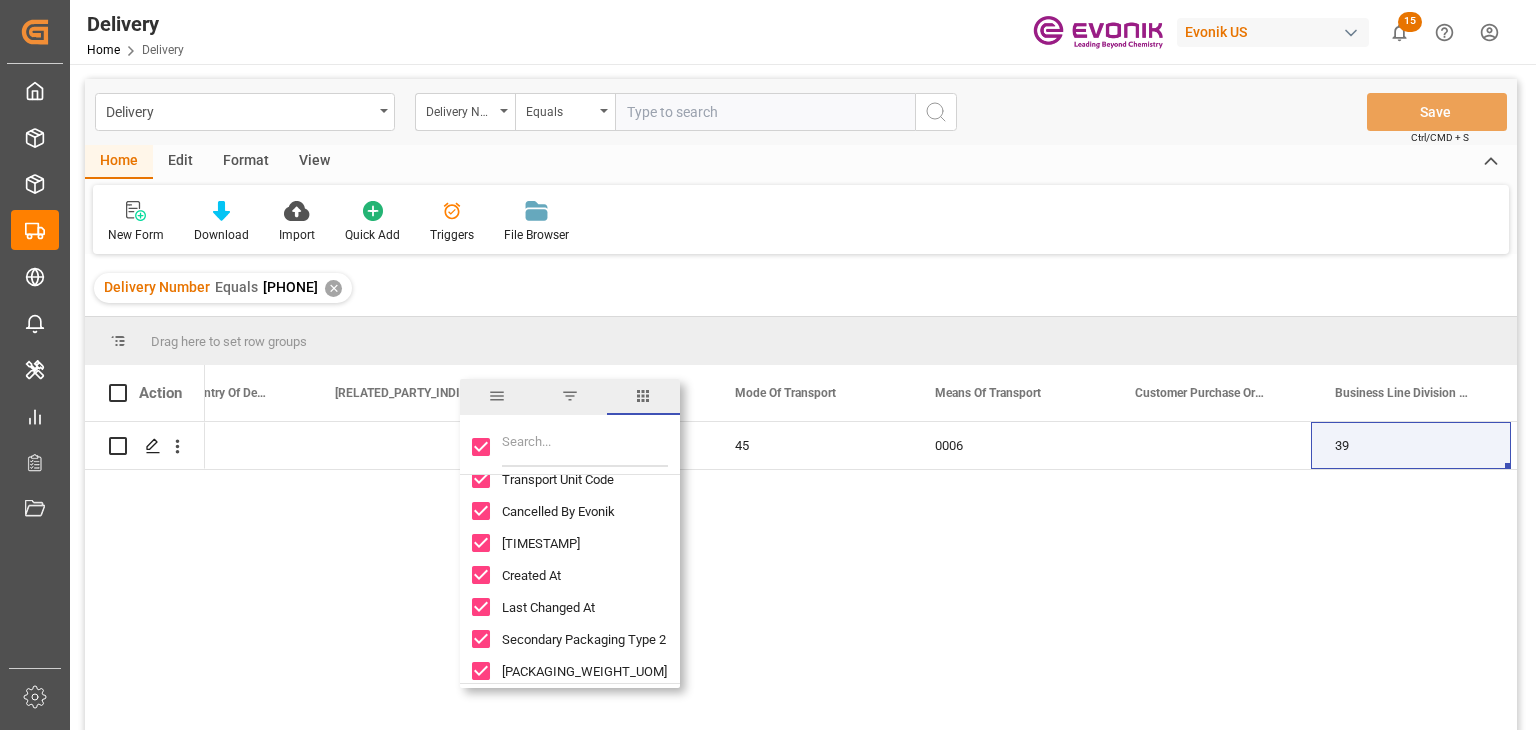 click on "P2P 45 0006 39 SP CX ECA Specialty Additives" at bounding box center [861, 582] 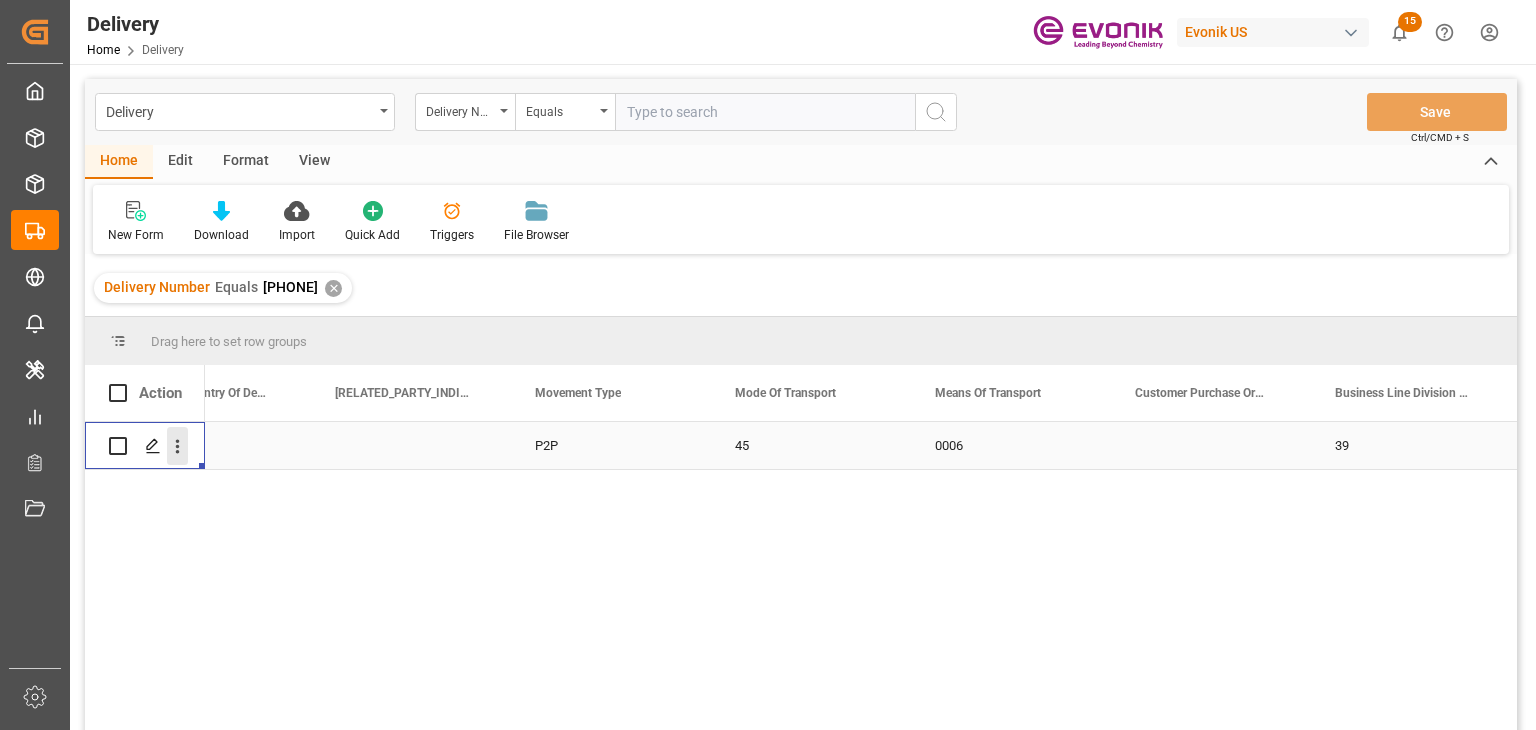 click at bounding box center [177, 446] 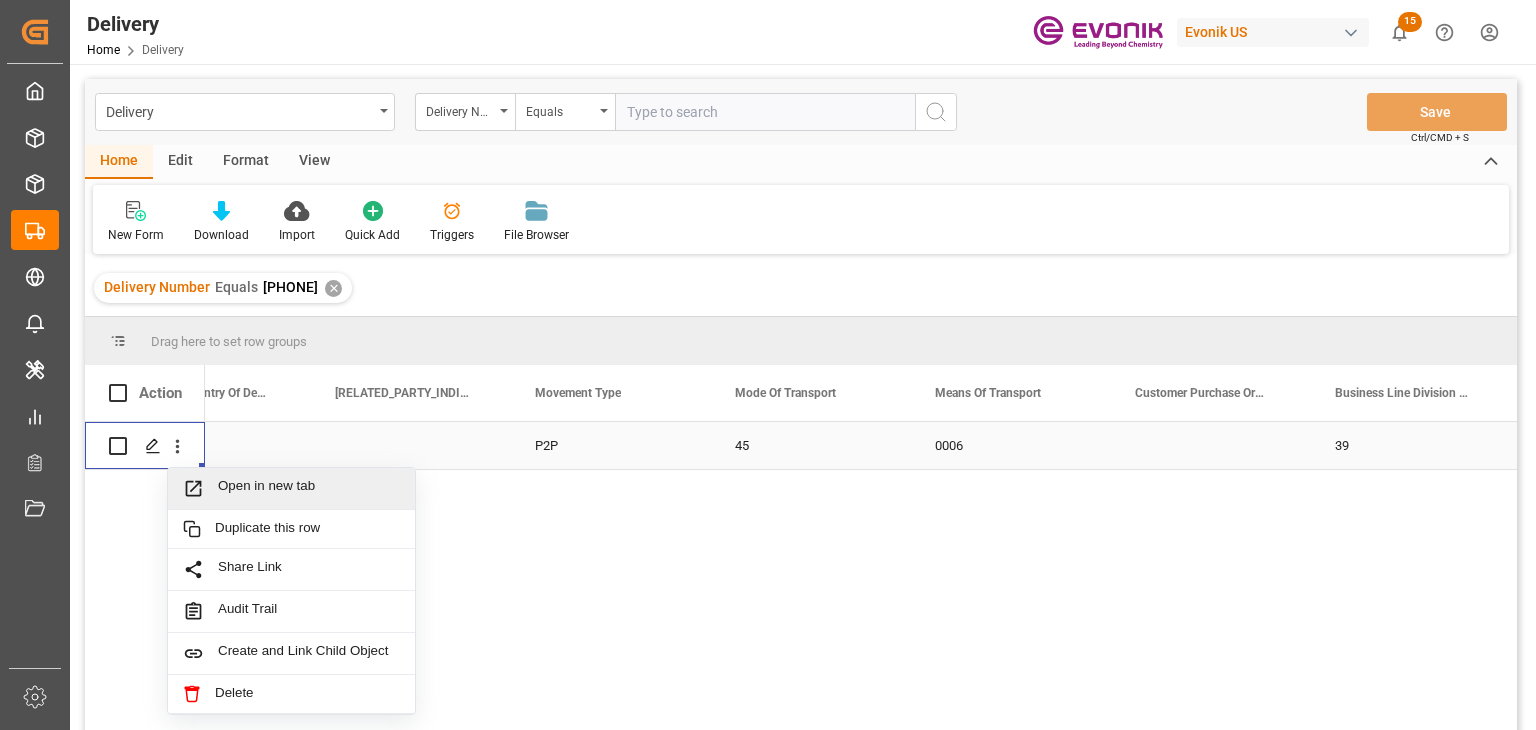 click on "Open in new tab" at bounding box center [291, 489] 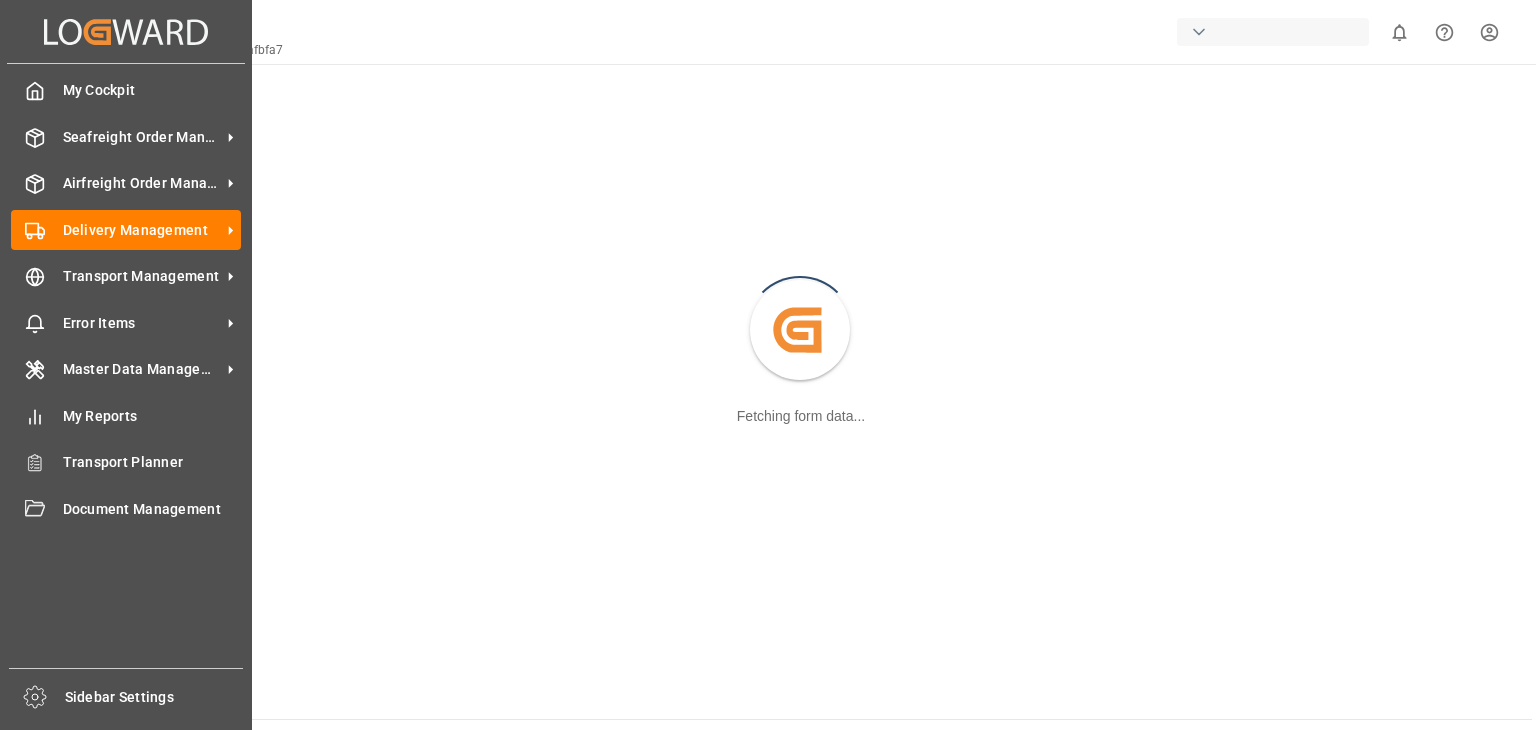 scroll, scrollTop: 0, scrollLeft: 0, axis: both 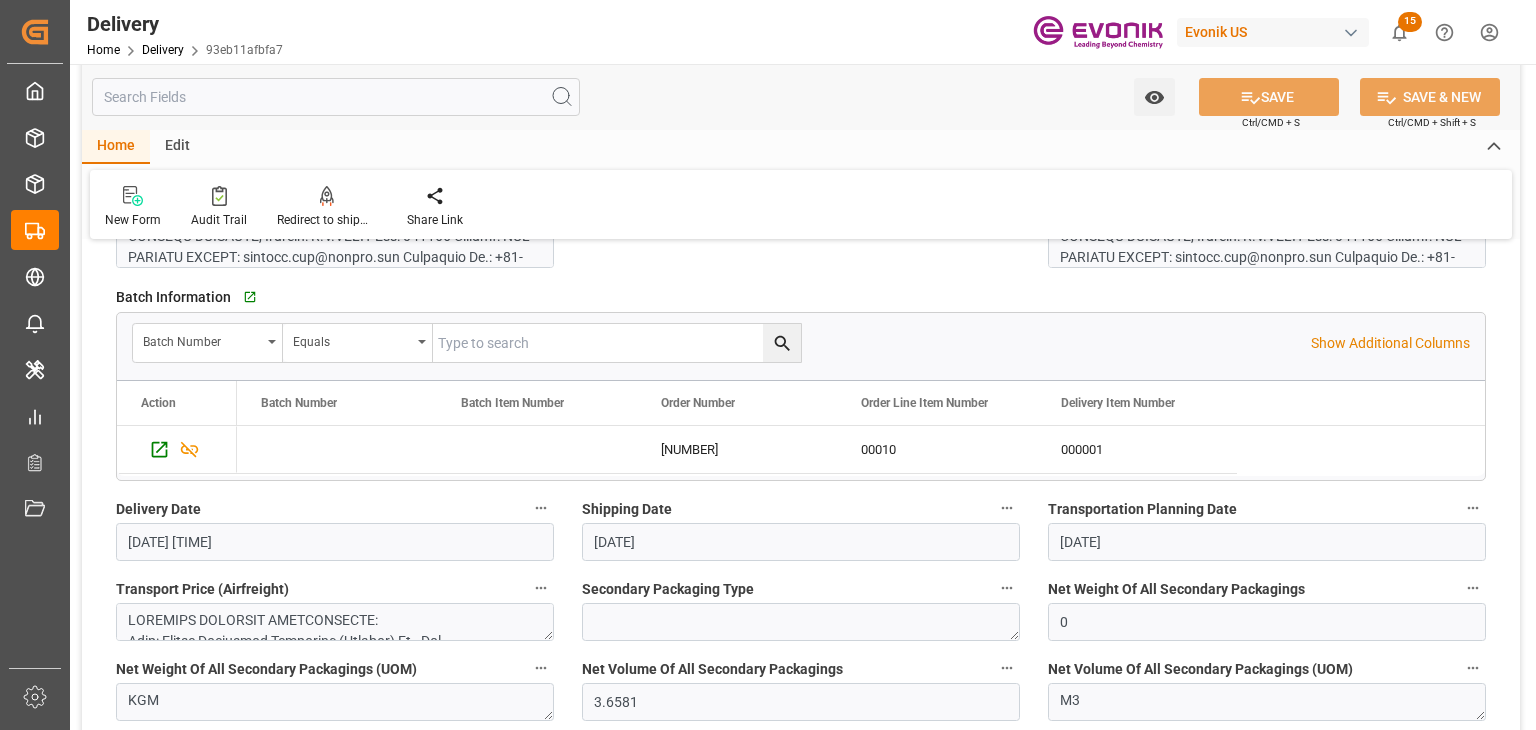 click at bounding box center [336, 97] 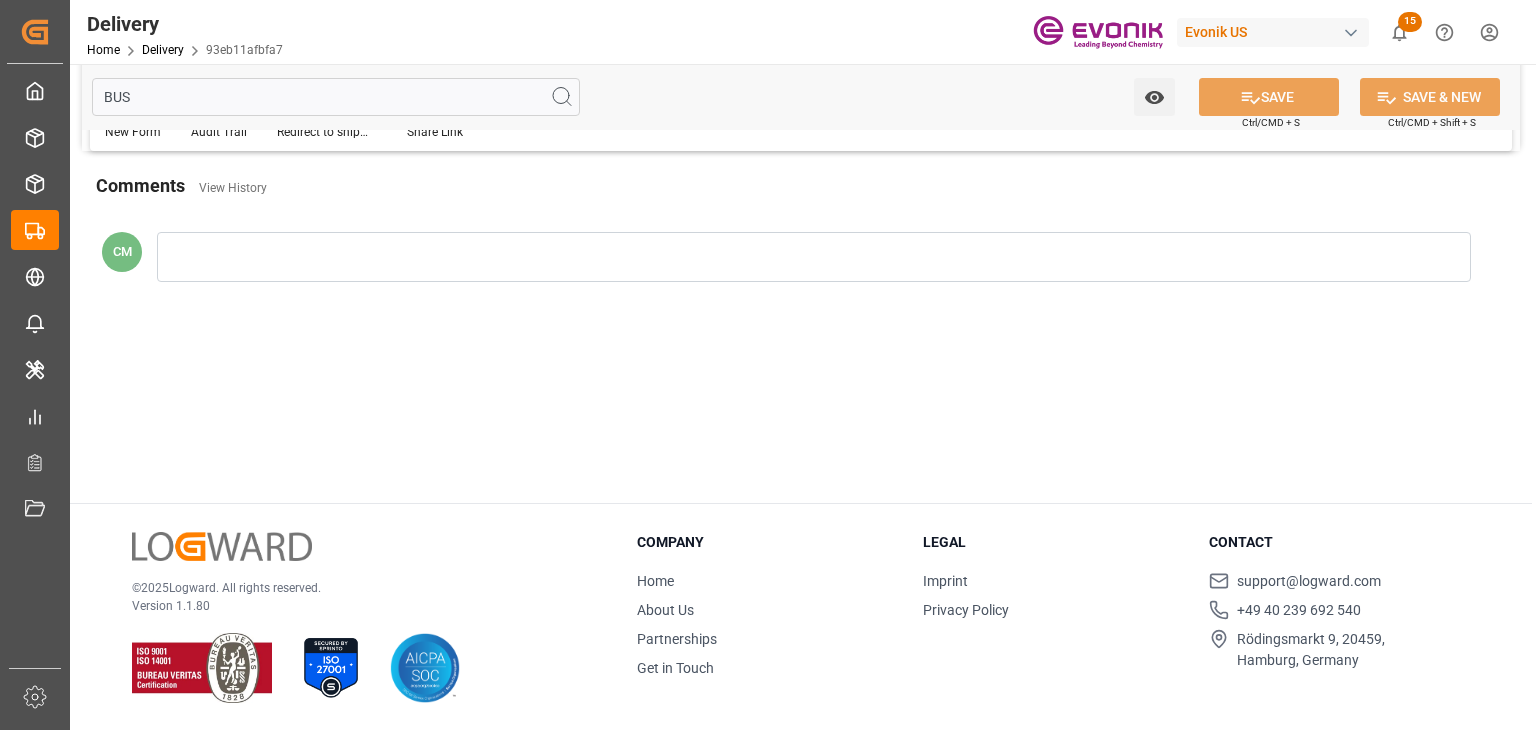 scroll, scrollTop: 0, scrollLeft: 0, axis: both 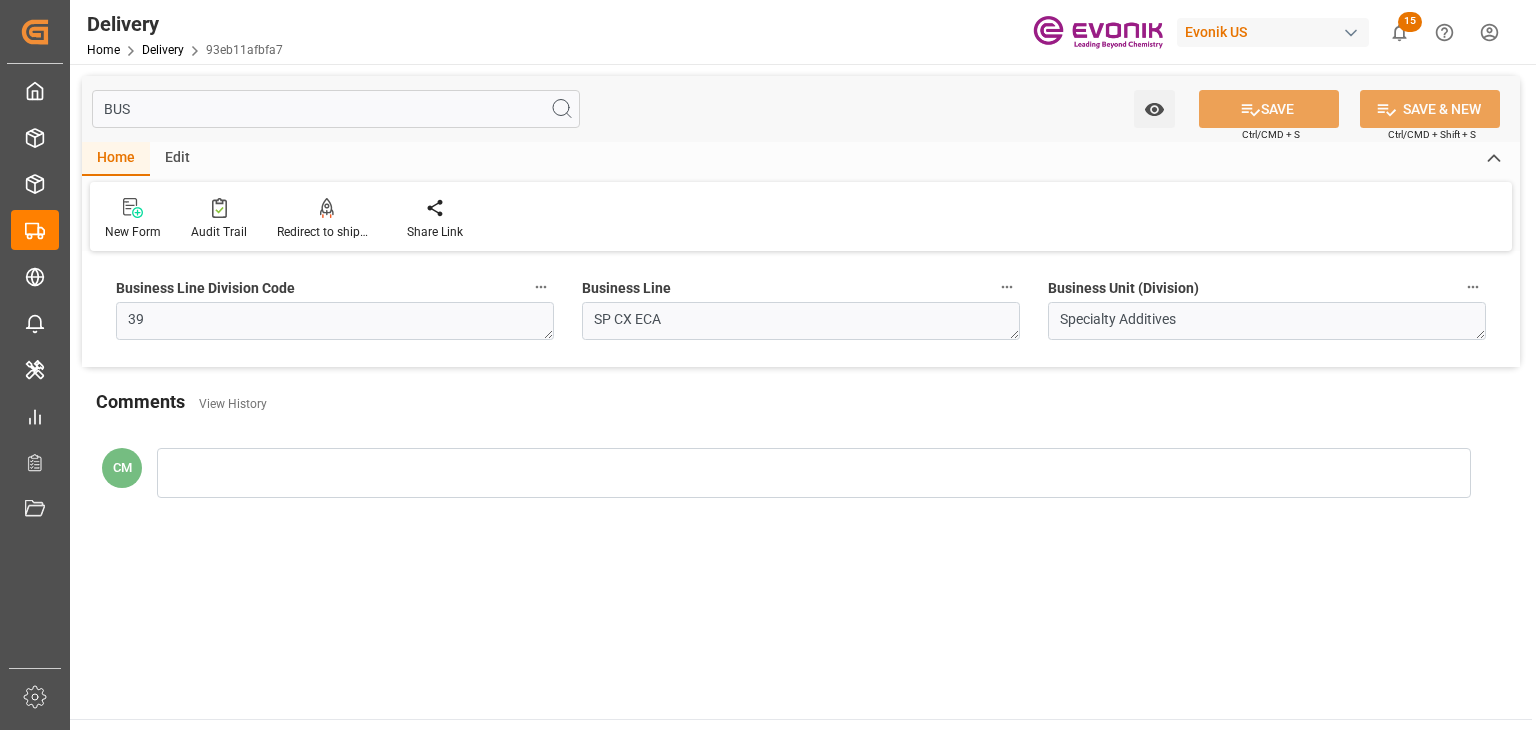 type on "BUS" 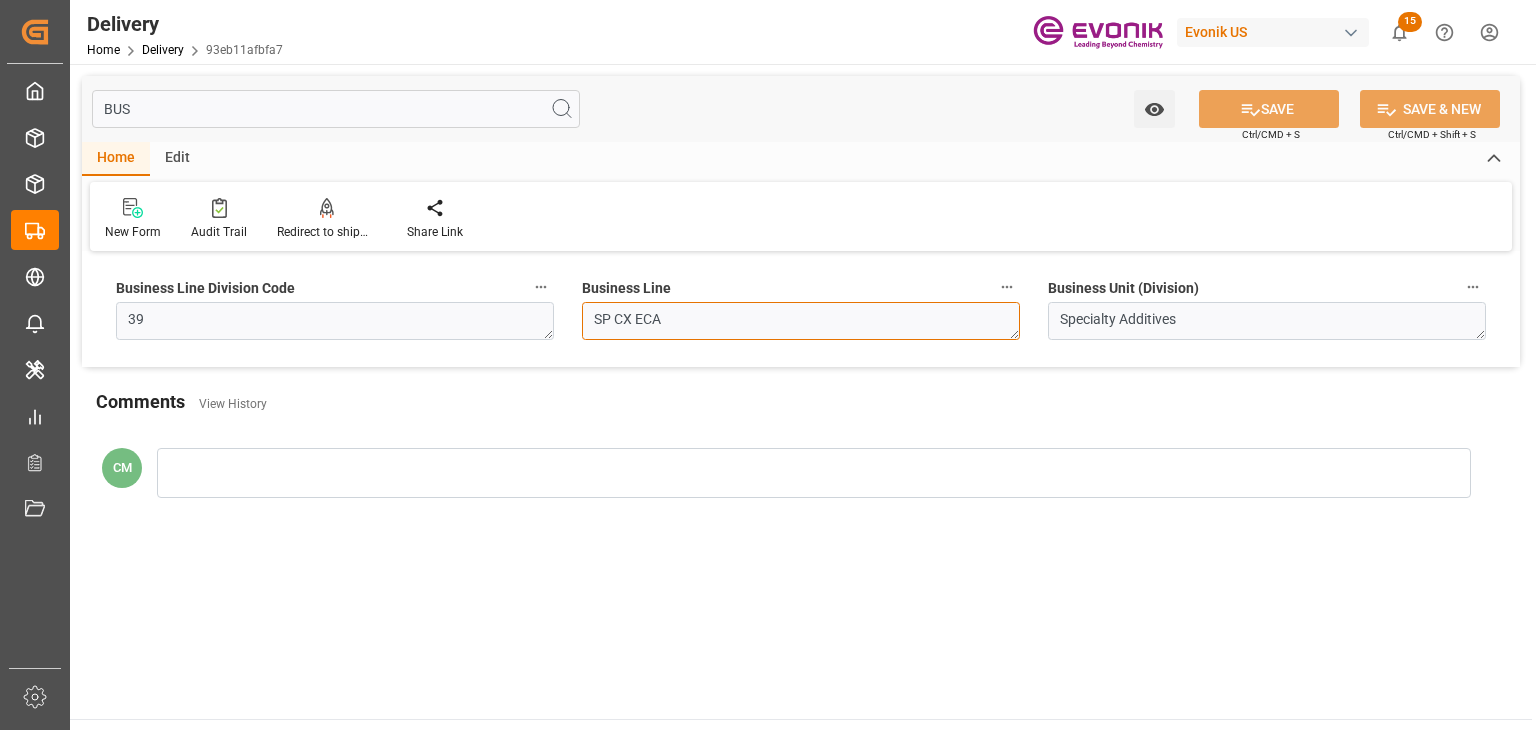 drag, startPoint x: 711, startPoint y: 311, endPoint x: 453, endPoint y: 311, distance: 258 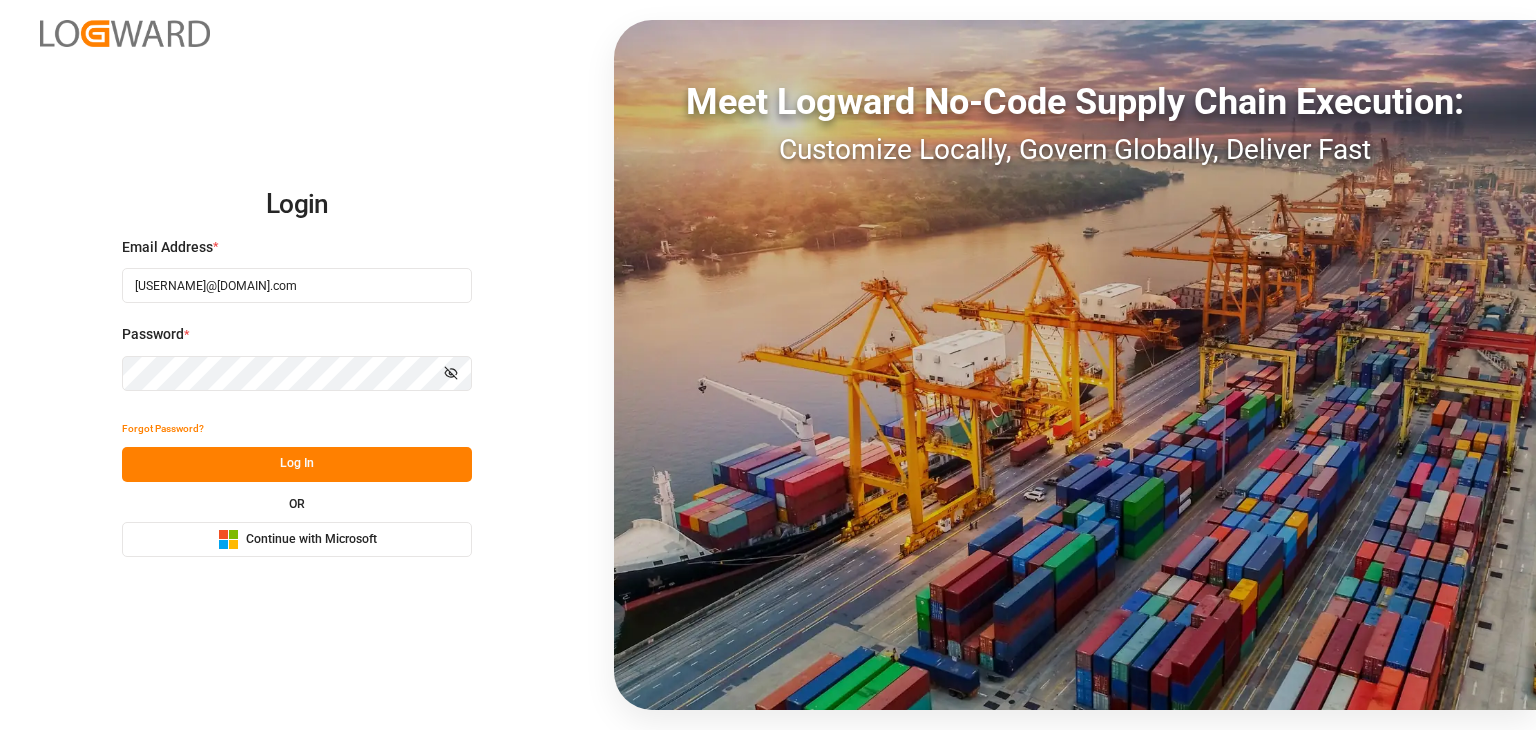 scroll, scrollTop: 0, scrollLeft: 0, axis: both 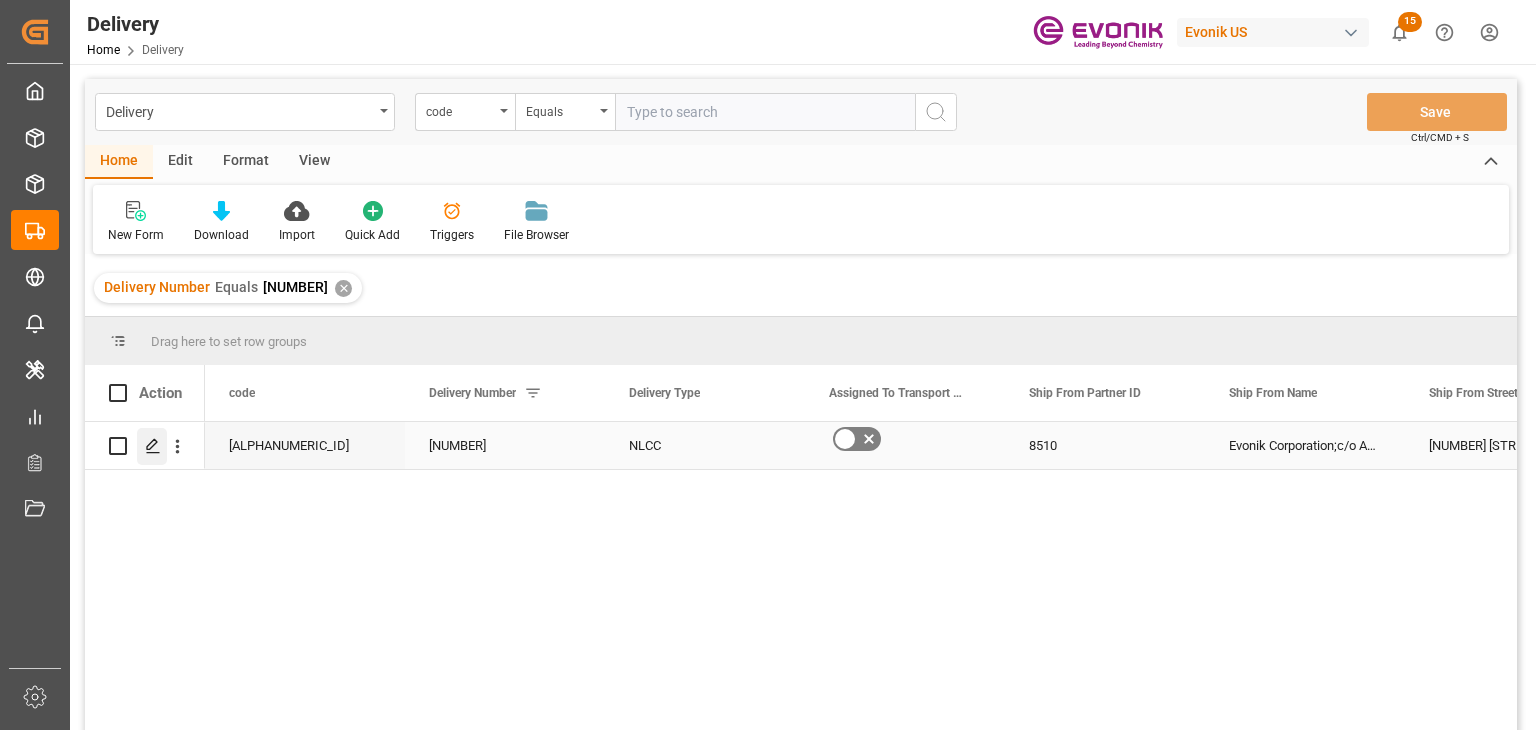 click at bounding box center (152, 446) 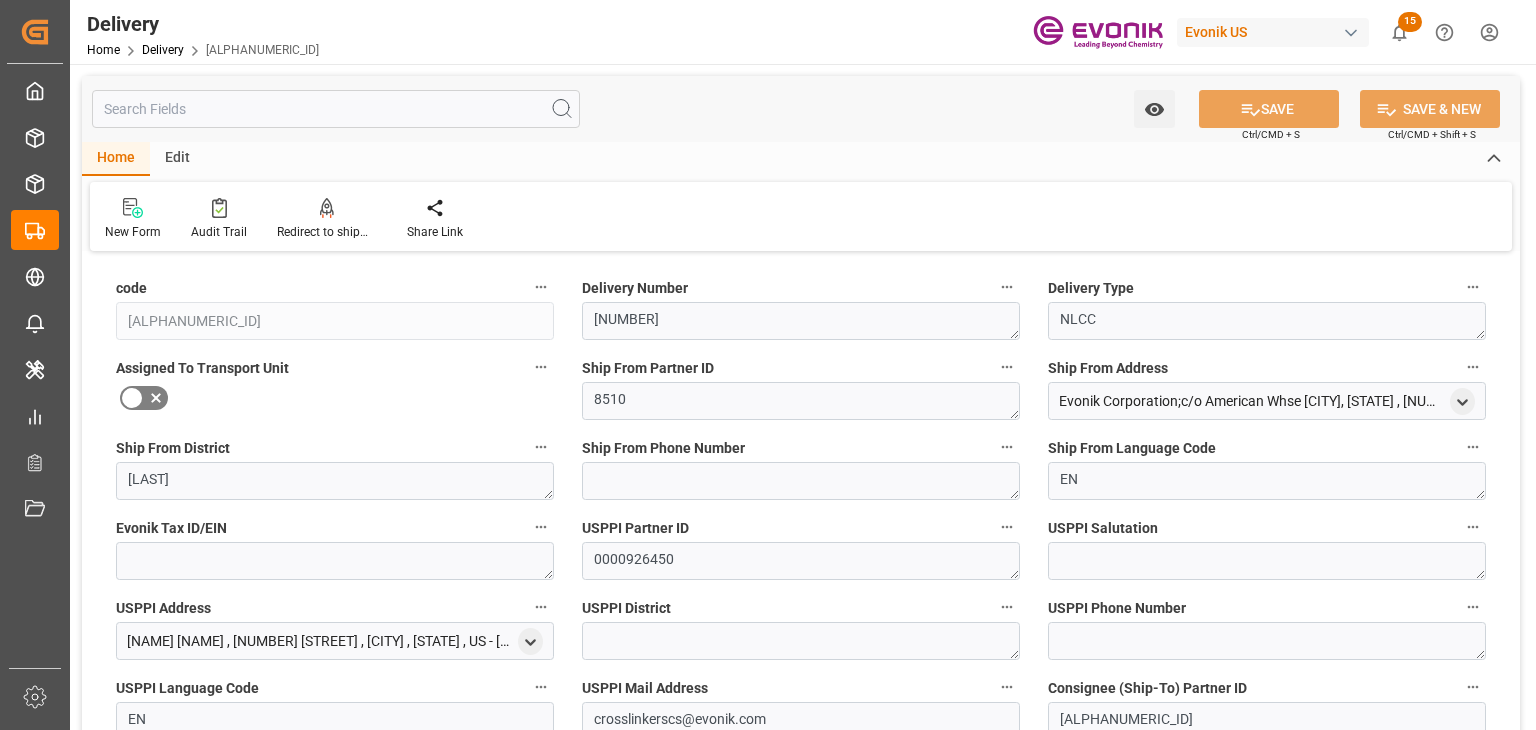 click at bounding box center (336, 109) 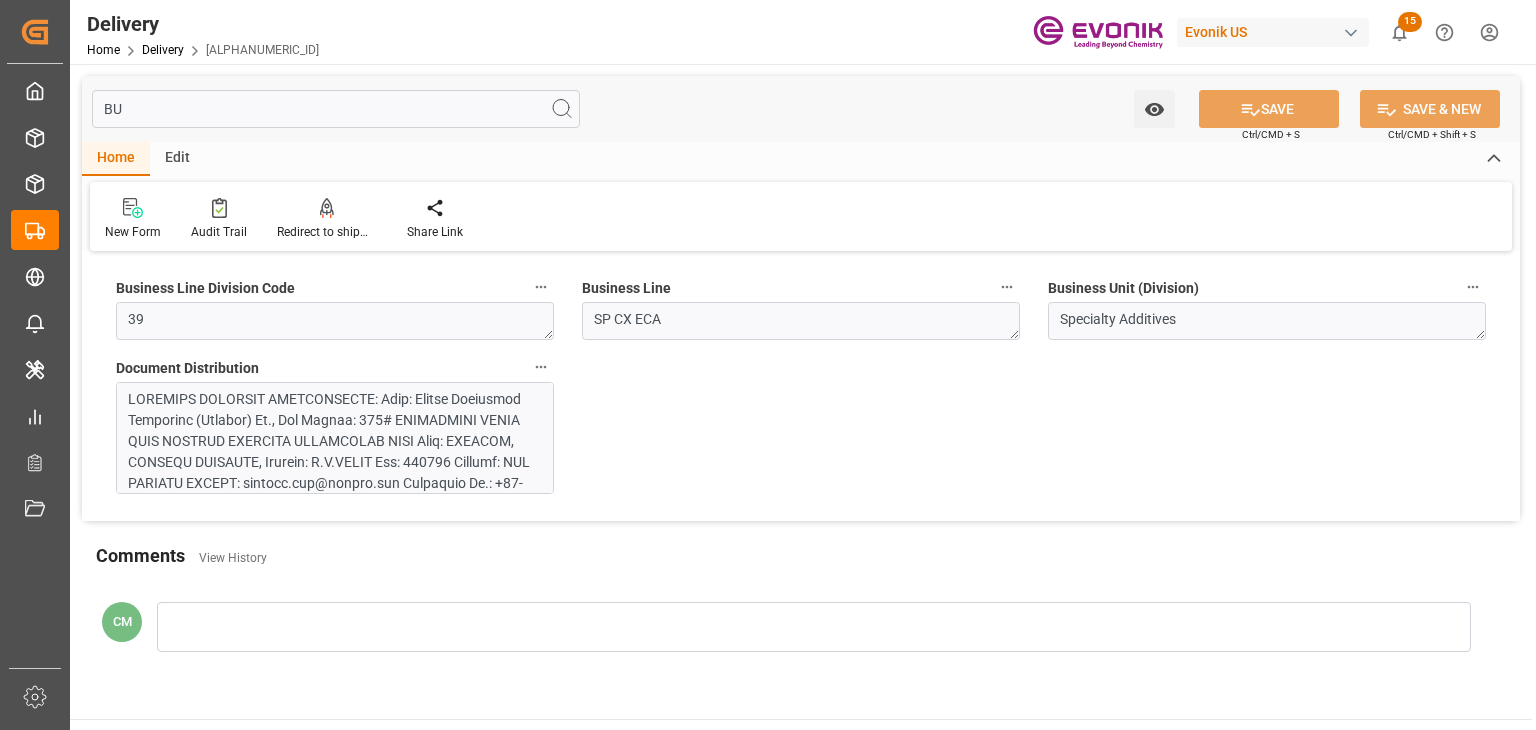 click on "BU" at bounding box center [336, 109] 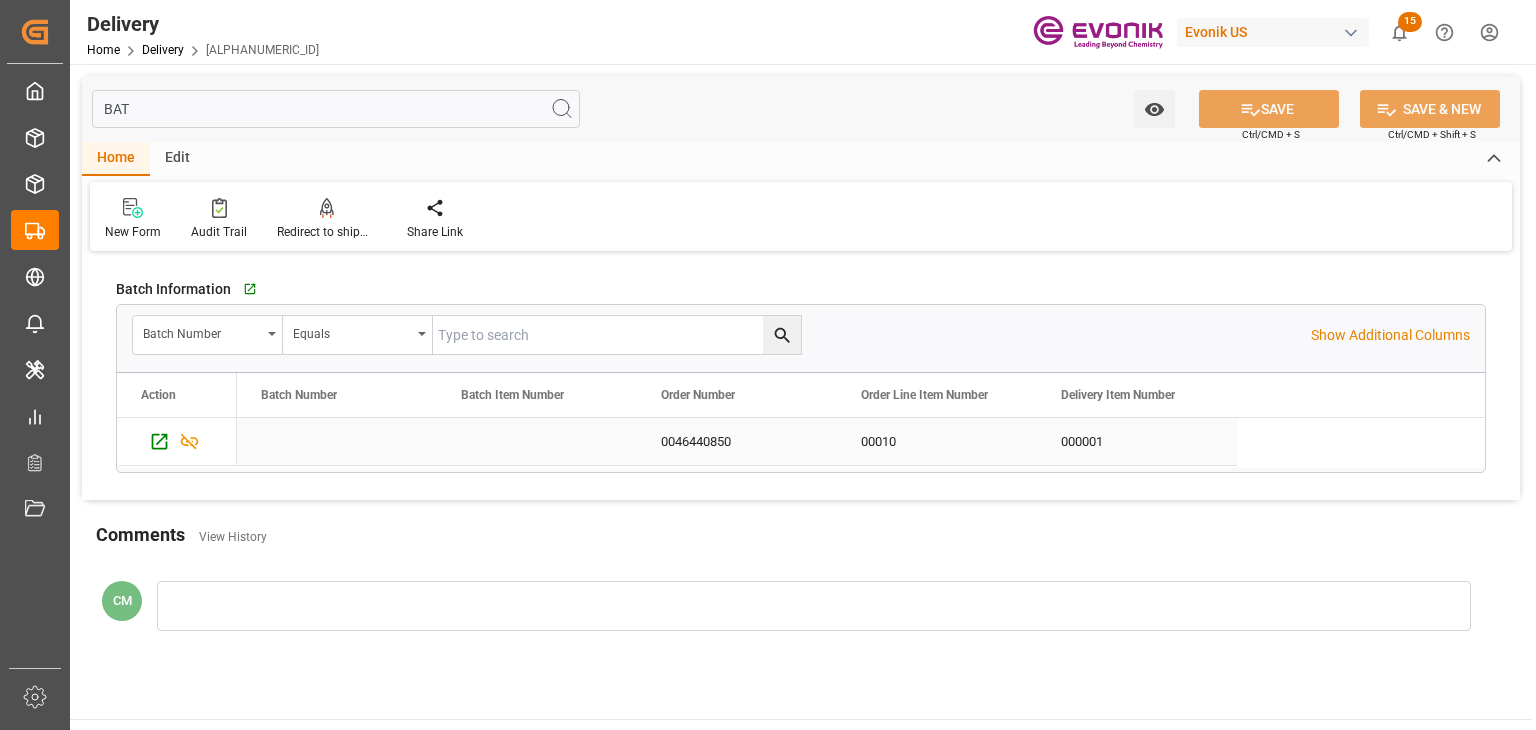 type on "BAT" 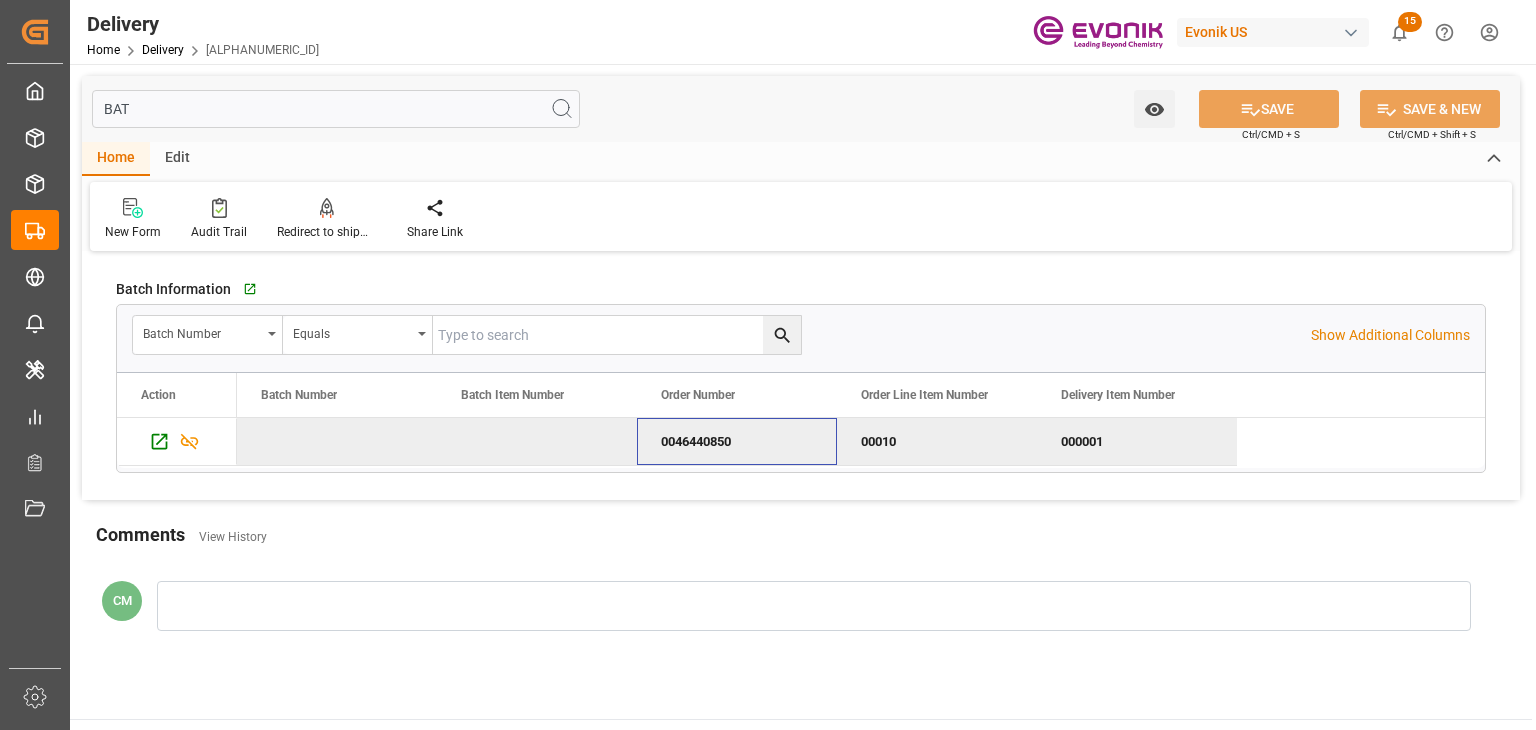 click on "0046440850" at bounding box center (737, 441) 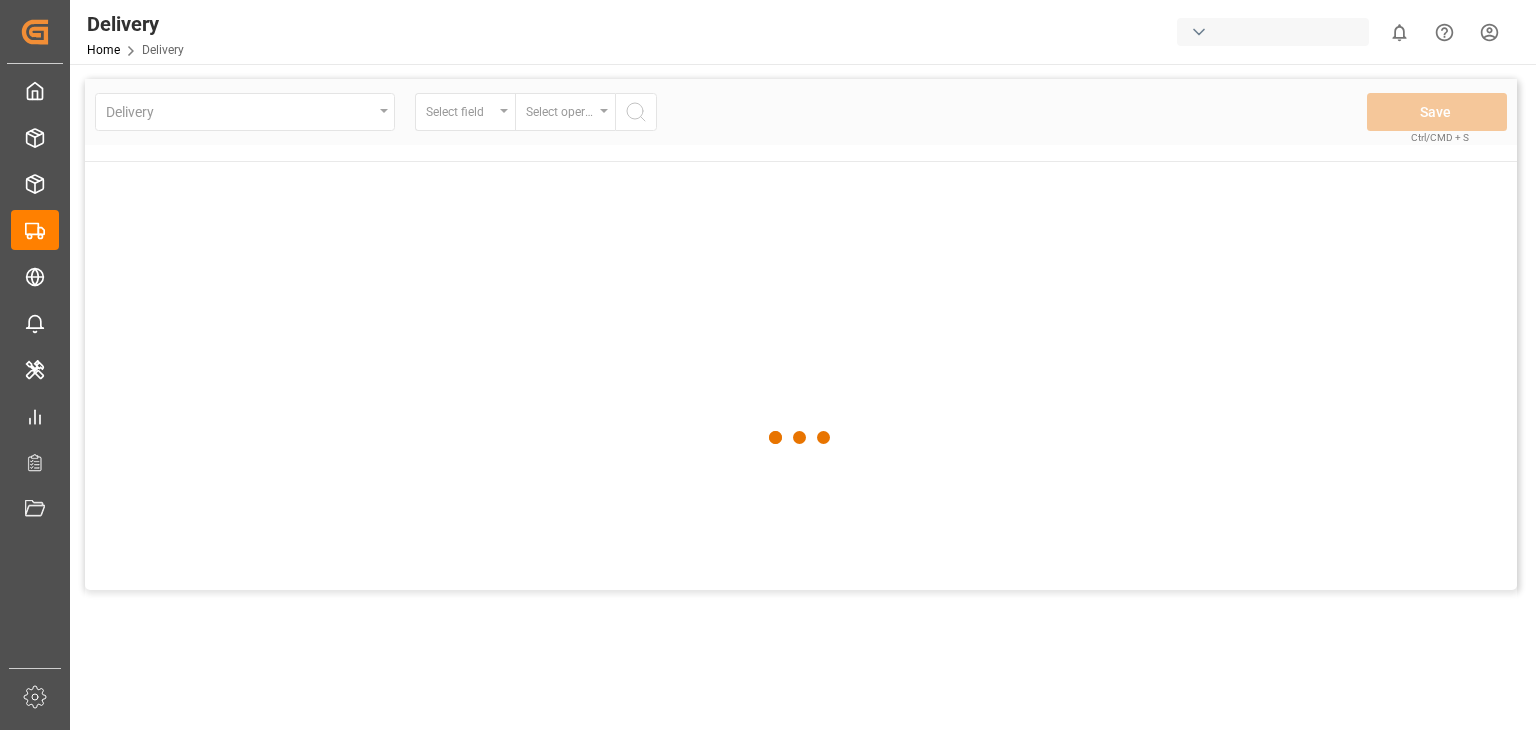 scroll, scrollTop: 0, scrollLeft: 0, axis: both 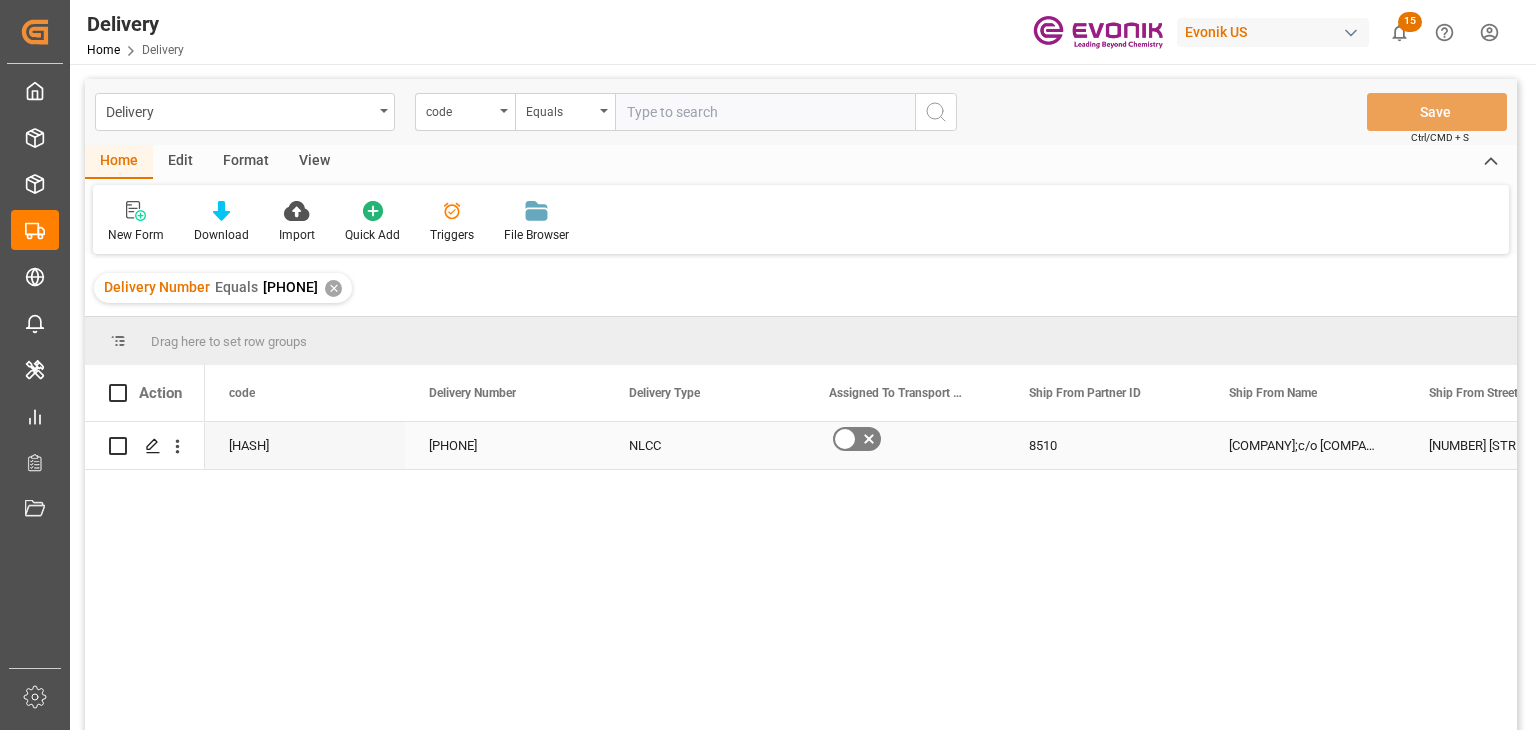 drag, startPoint x: 183, startPoint y: 436, endPoint x: 197, endPoint y: 446, distance: 17.20465 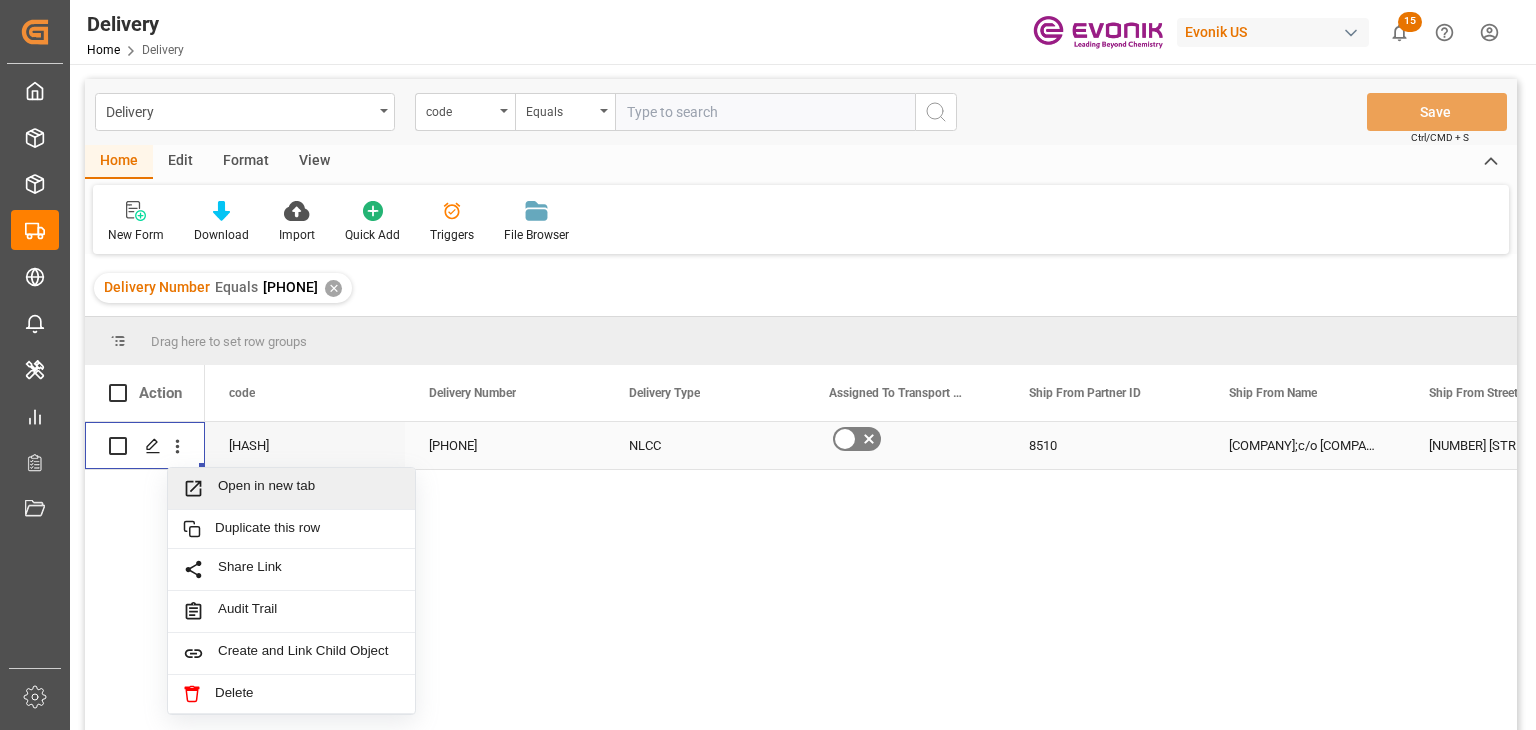 click on "Open in new tab" at bounding box center [291, 489] 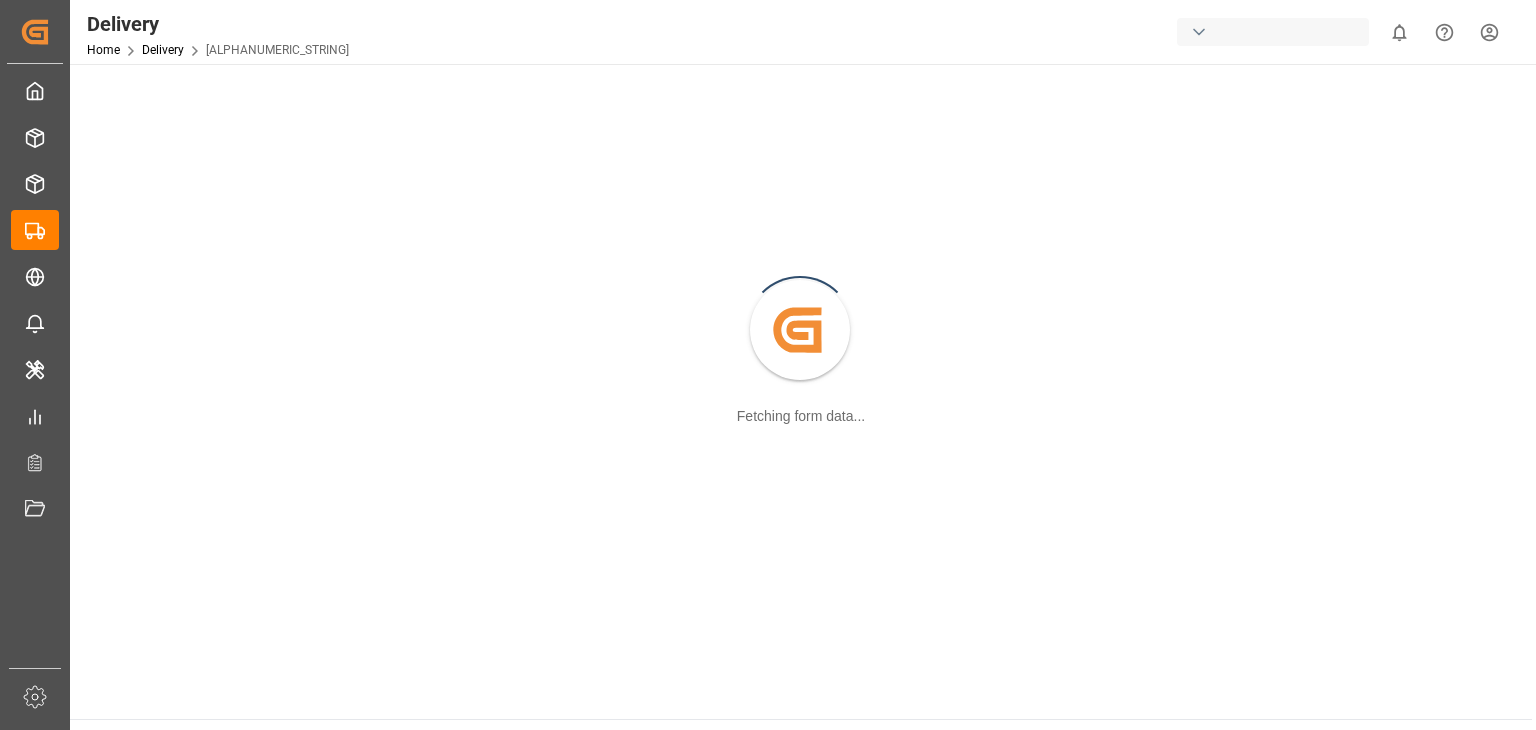 scroll, scrollTop: 0, scrollLeft: 0, axis: both 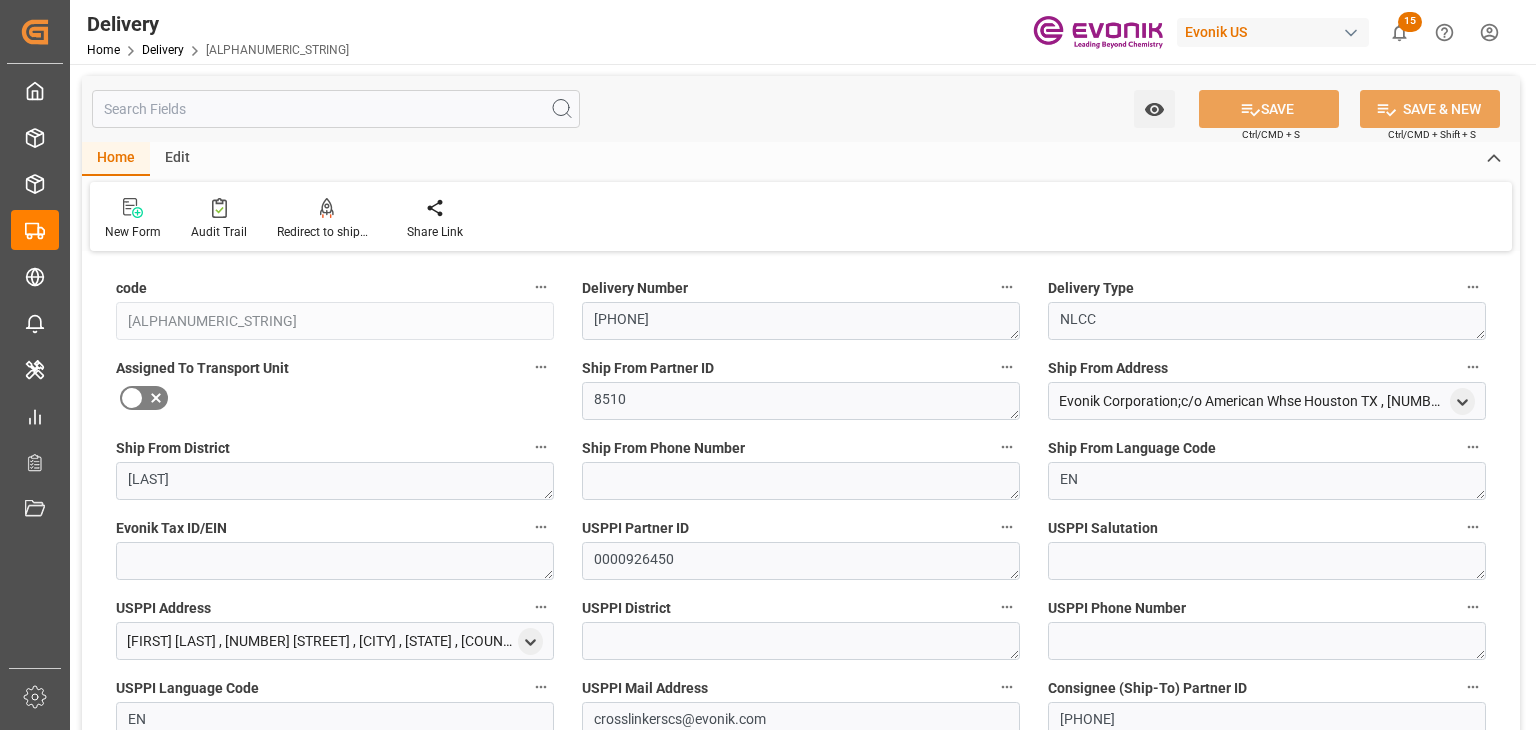 click at bounding box center (336, 109) 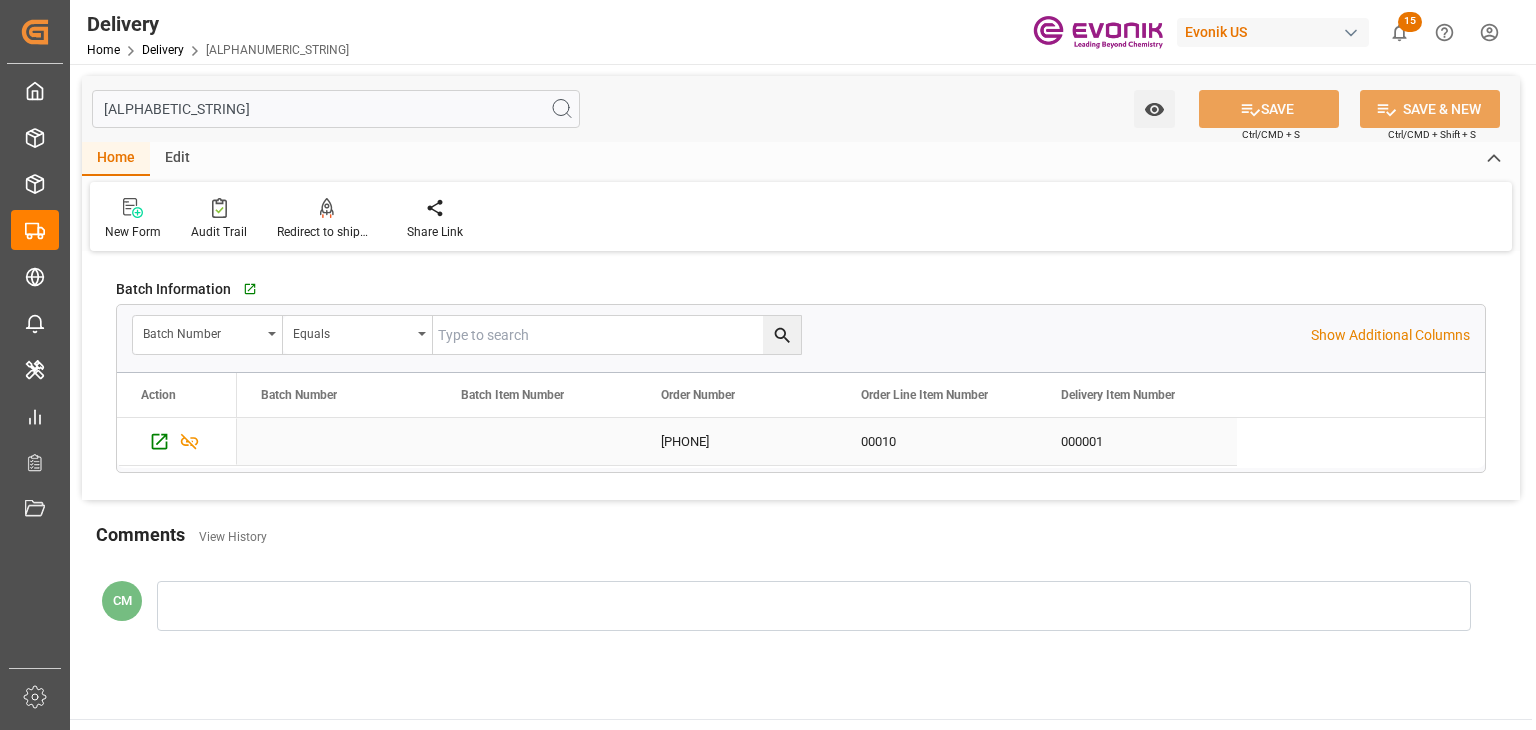 type on "bat" 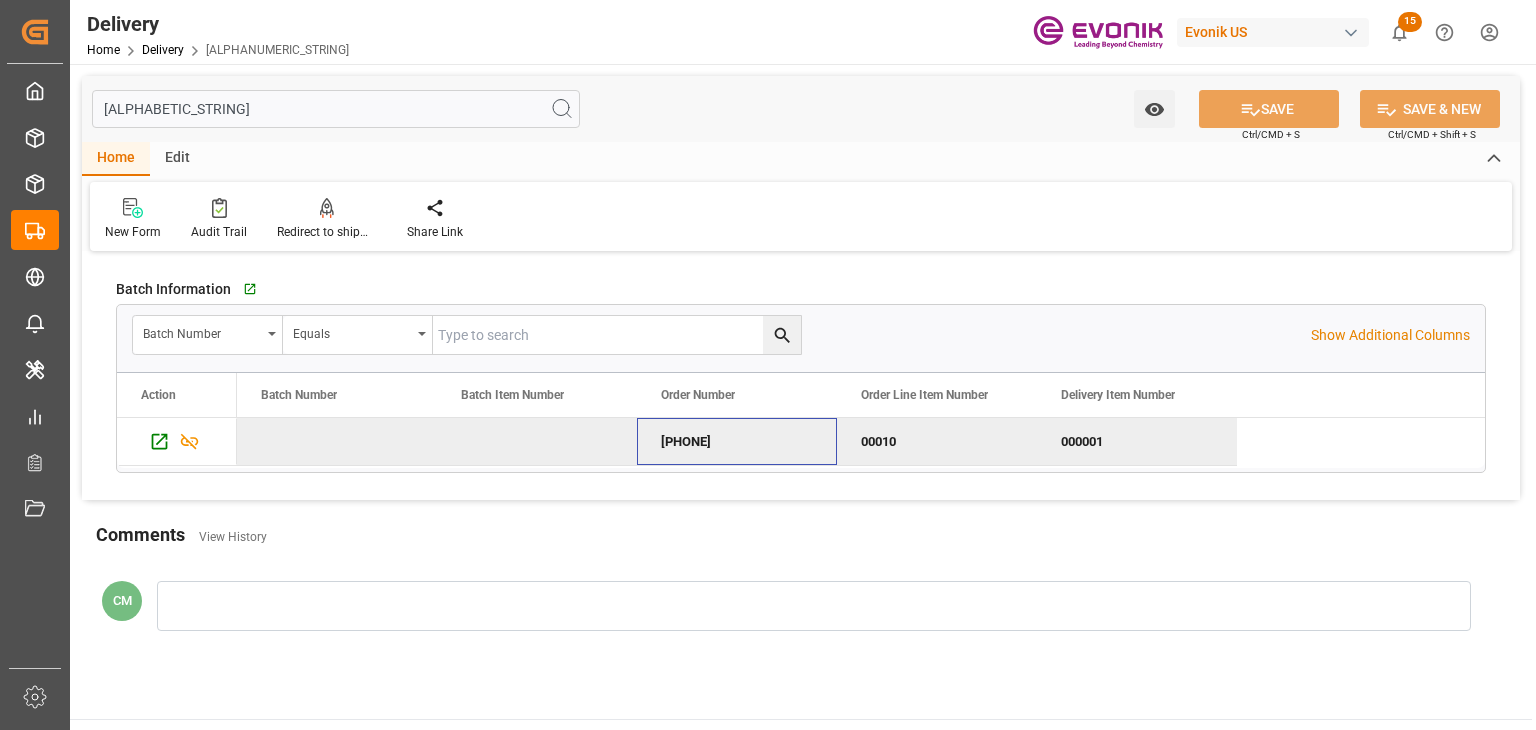 click on "0046440851" at bounding box center [737, 441] 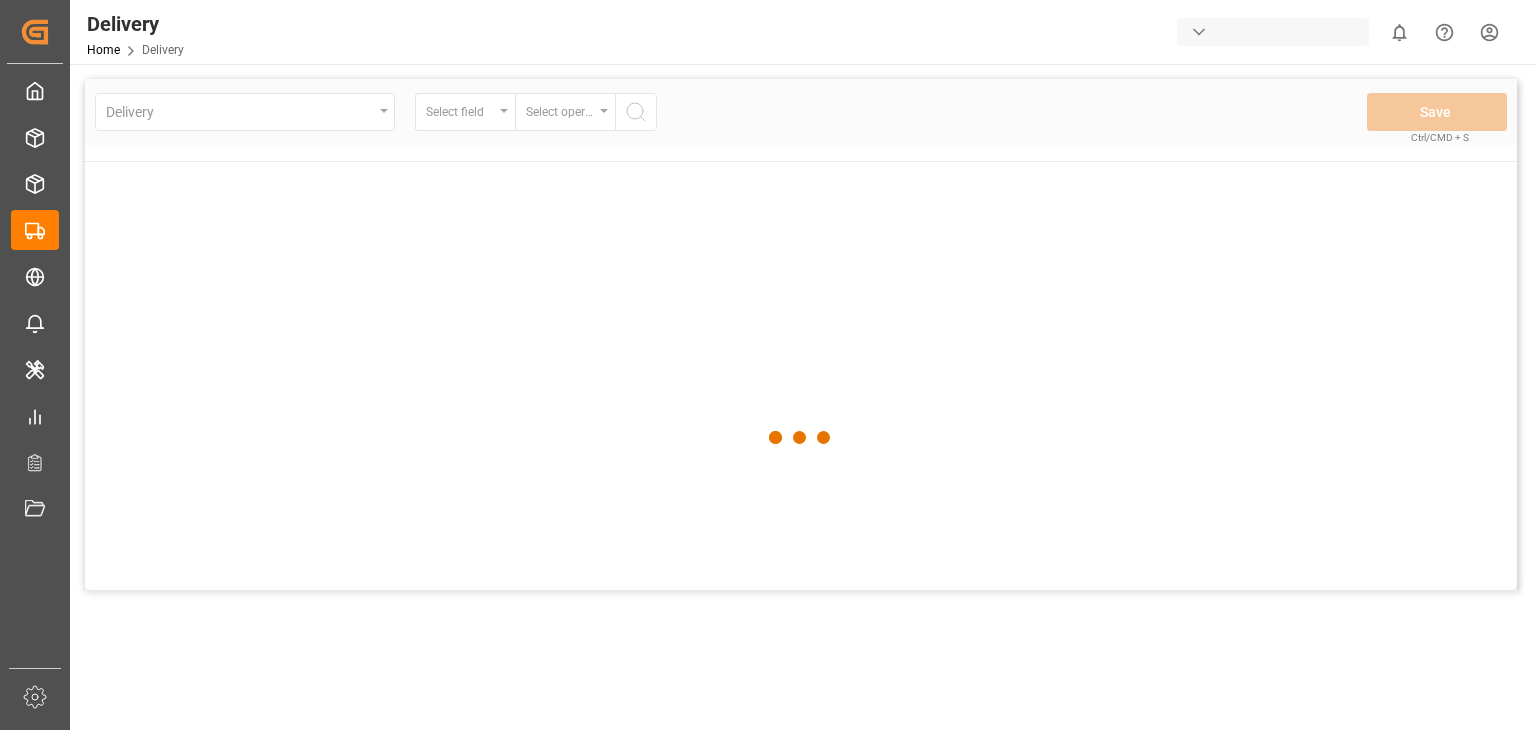 scroll, scrollTop: 0, scrollLeft: 0, axis: both 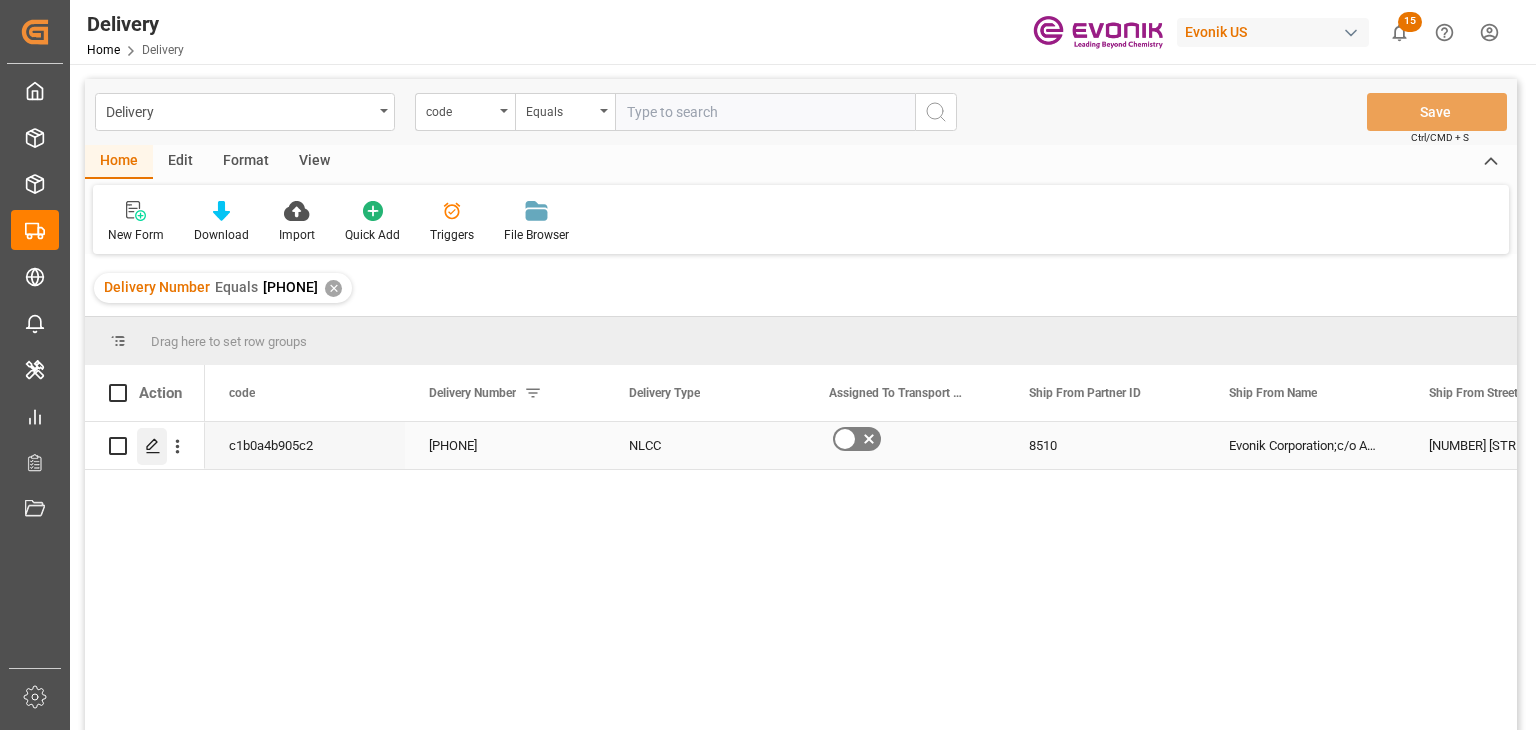 click at bounding box center (153, 453) 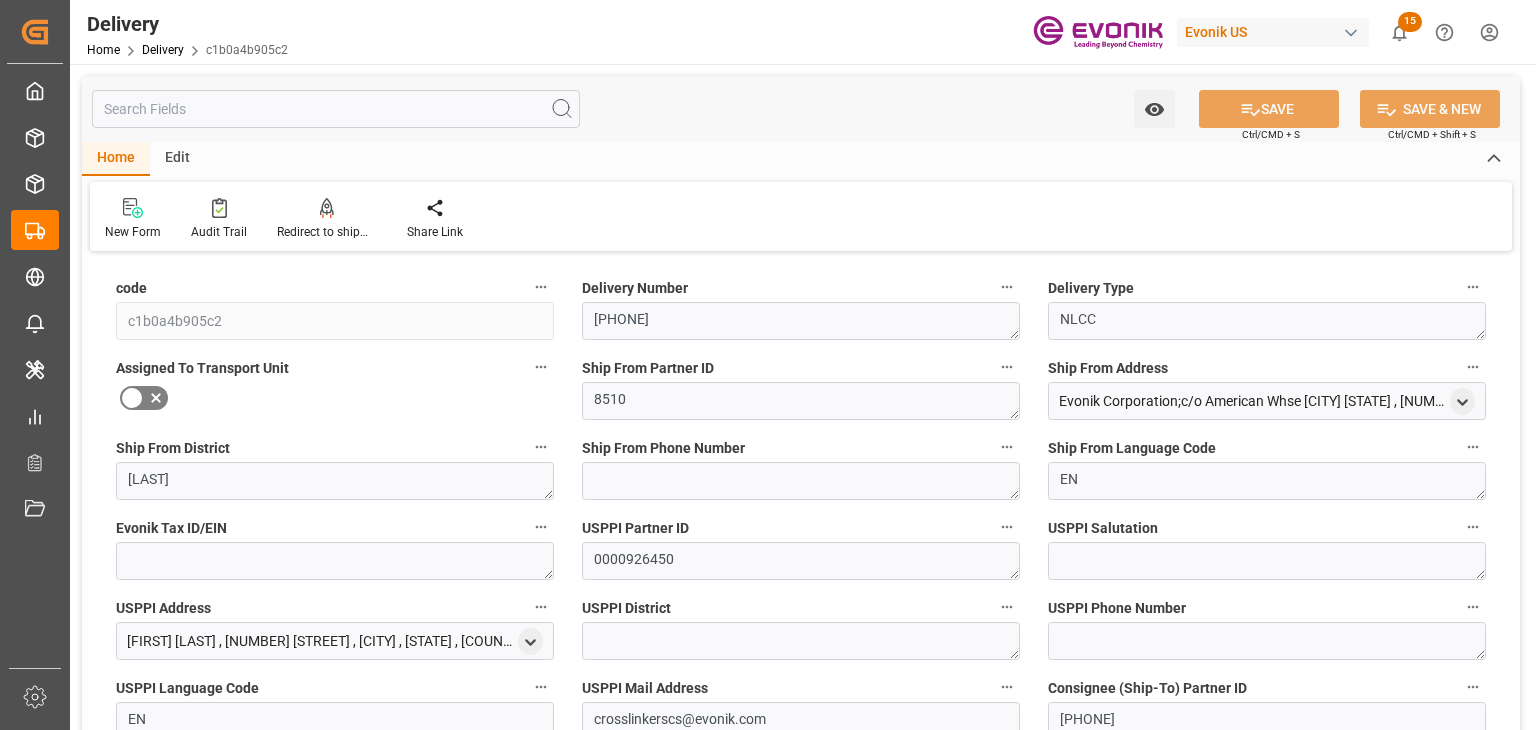 click at bounding box center [336, 109] 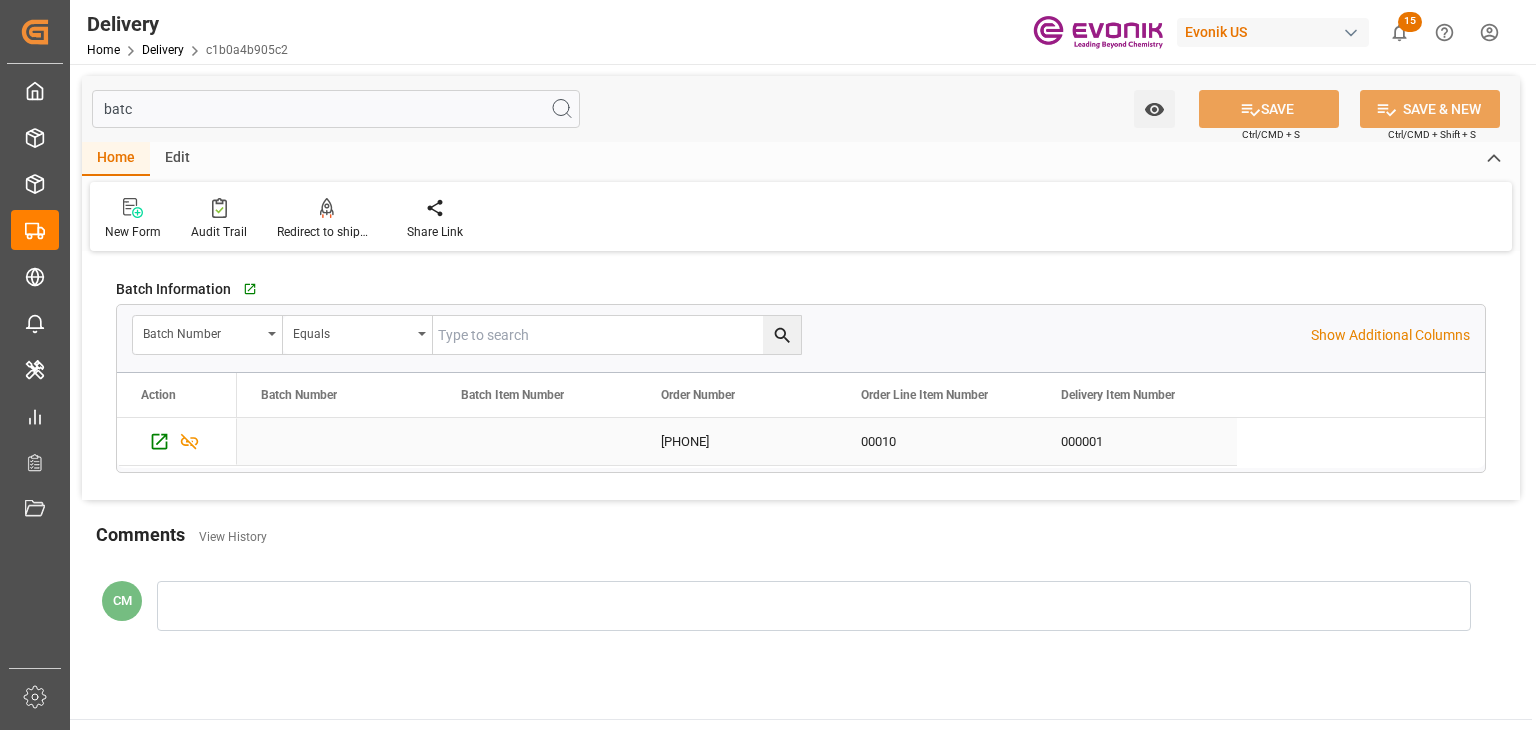 type on "batc" 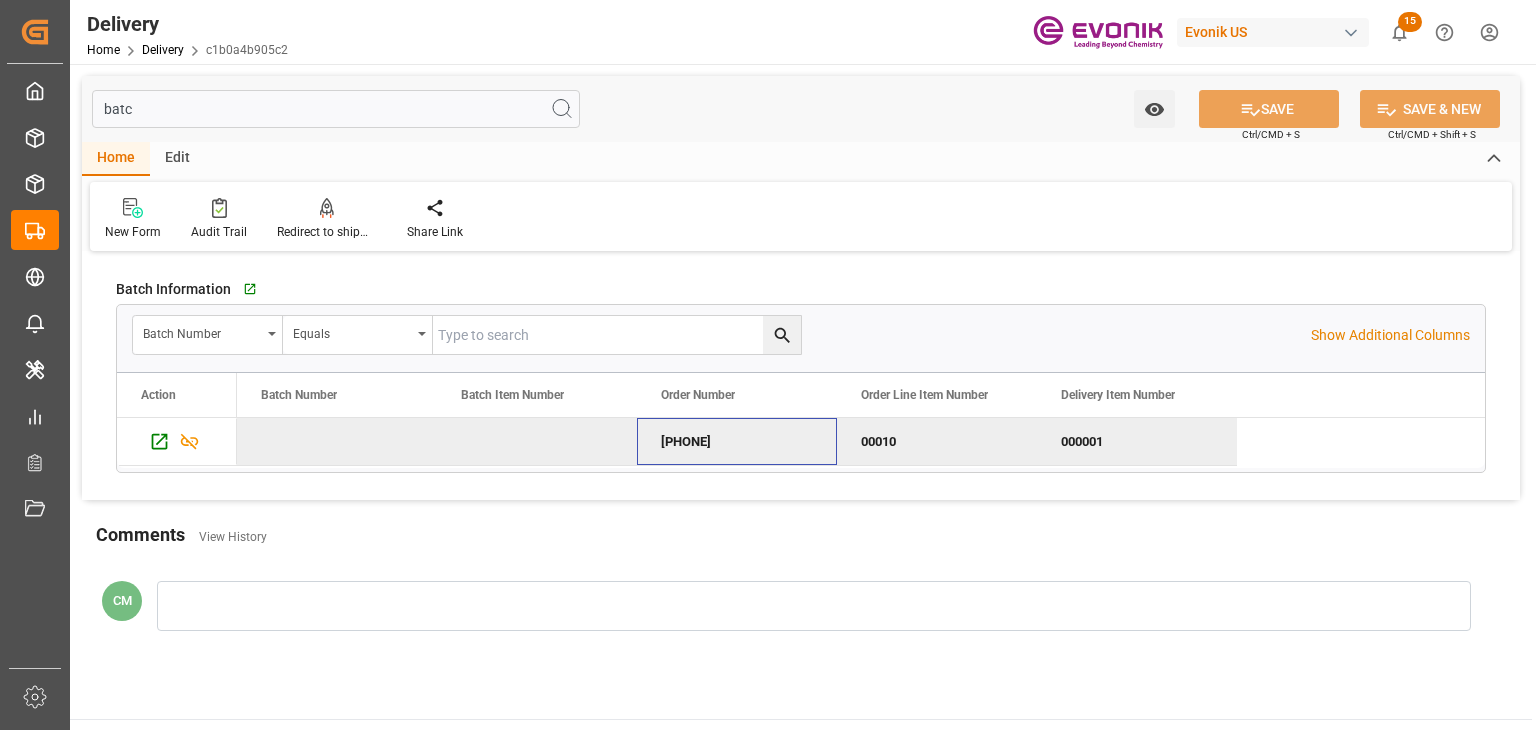 click on "0046440852" at bounding box center (737, 441) 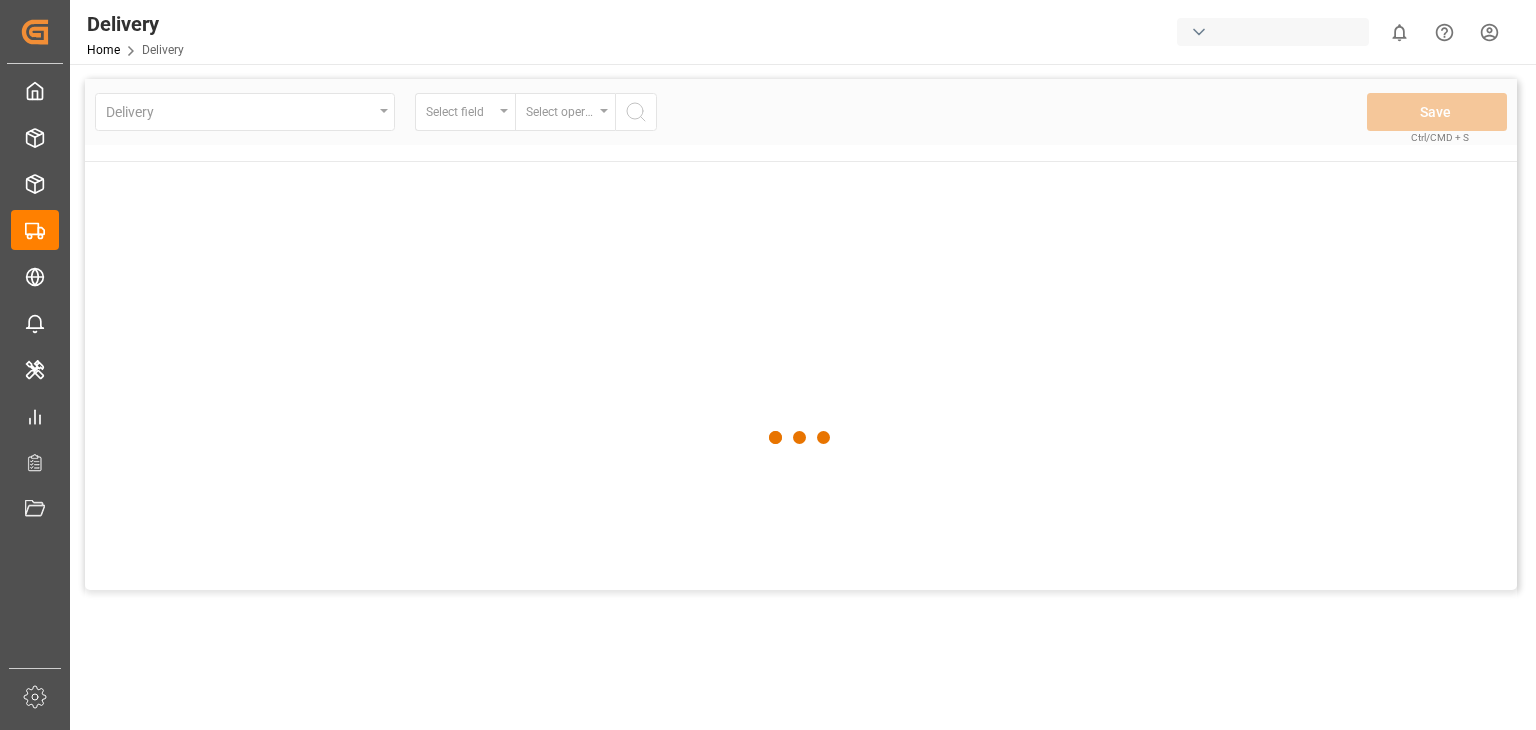scroll, scrollTop: 0, scrollLeft: 0, axis: both 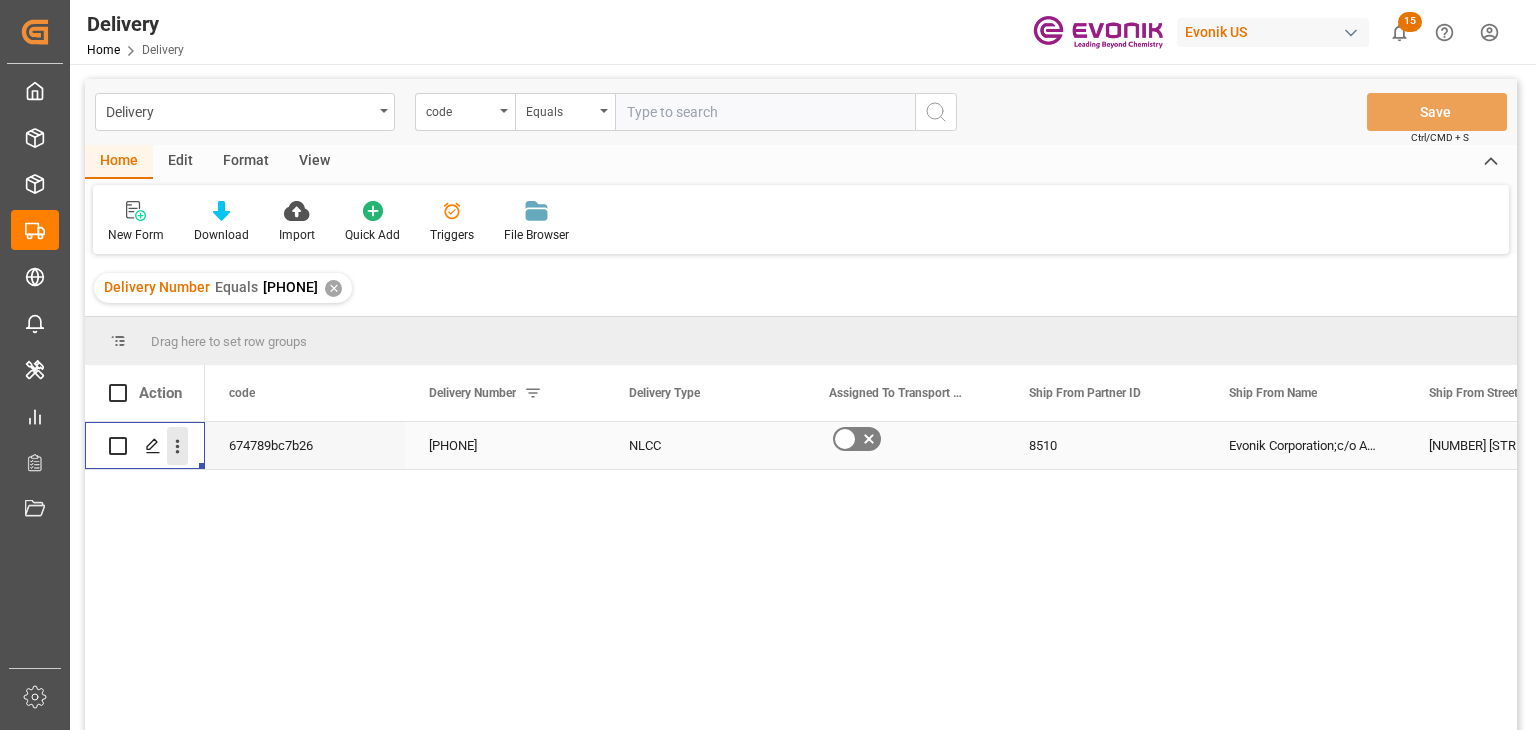 click at bounding box center (177, 446) 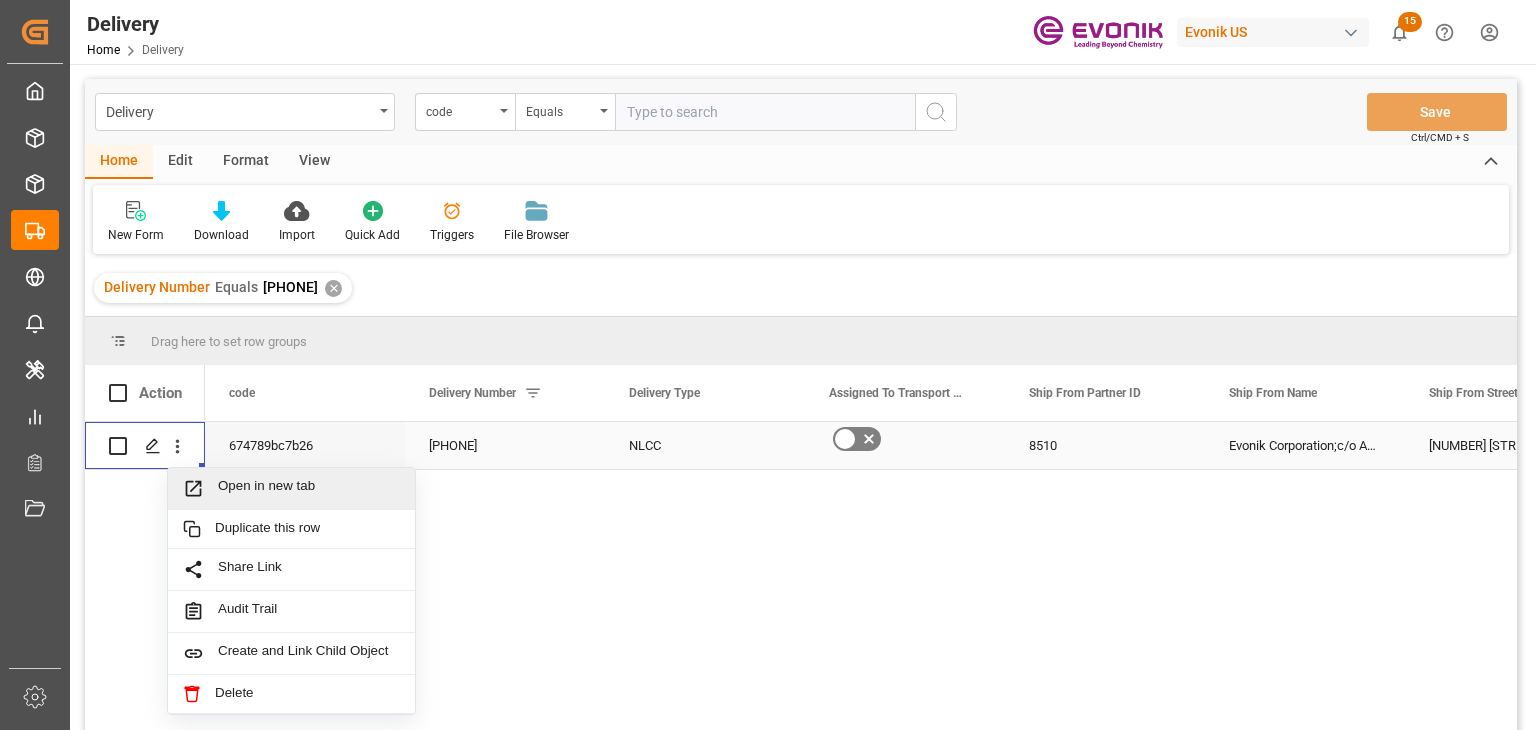 click at bounding box center (200, 488) 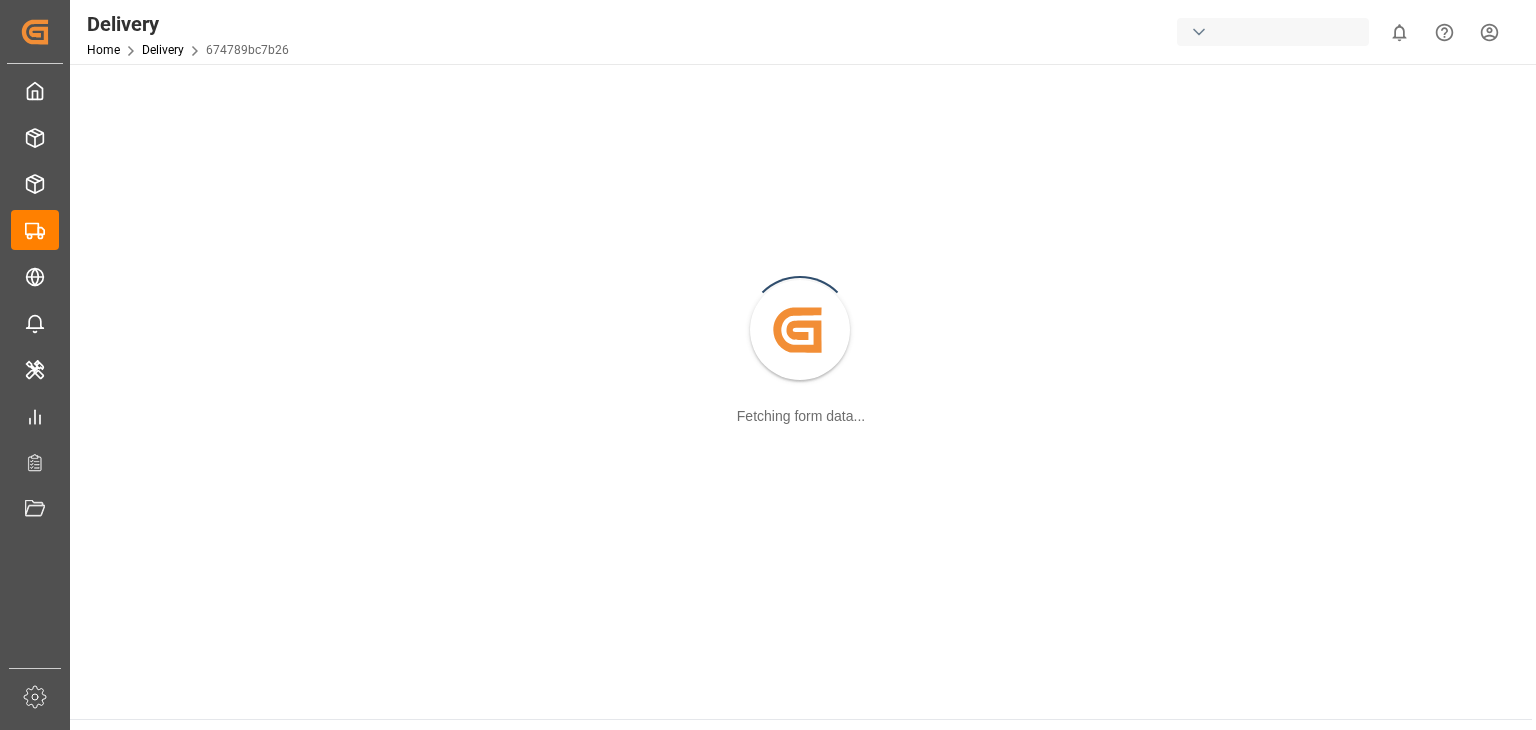 scroll, scrollTop: 0, scrollLeft: 0, axis: both 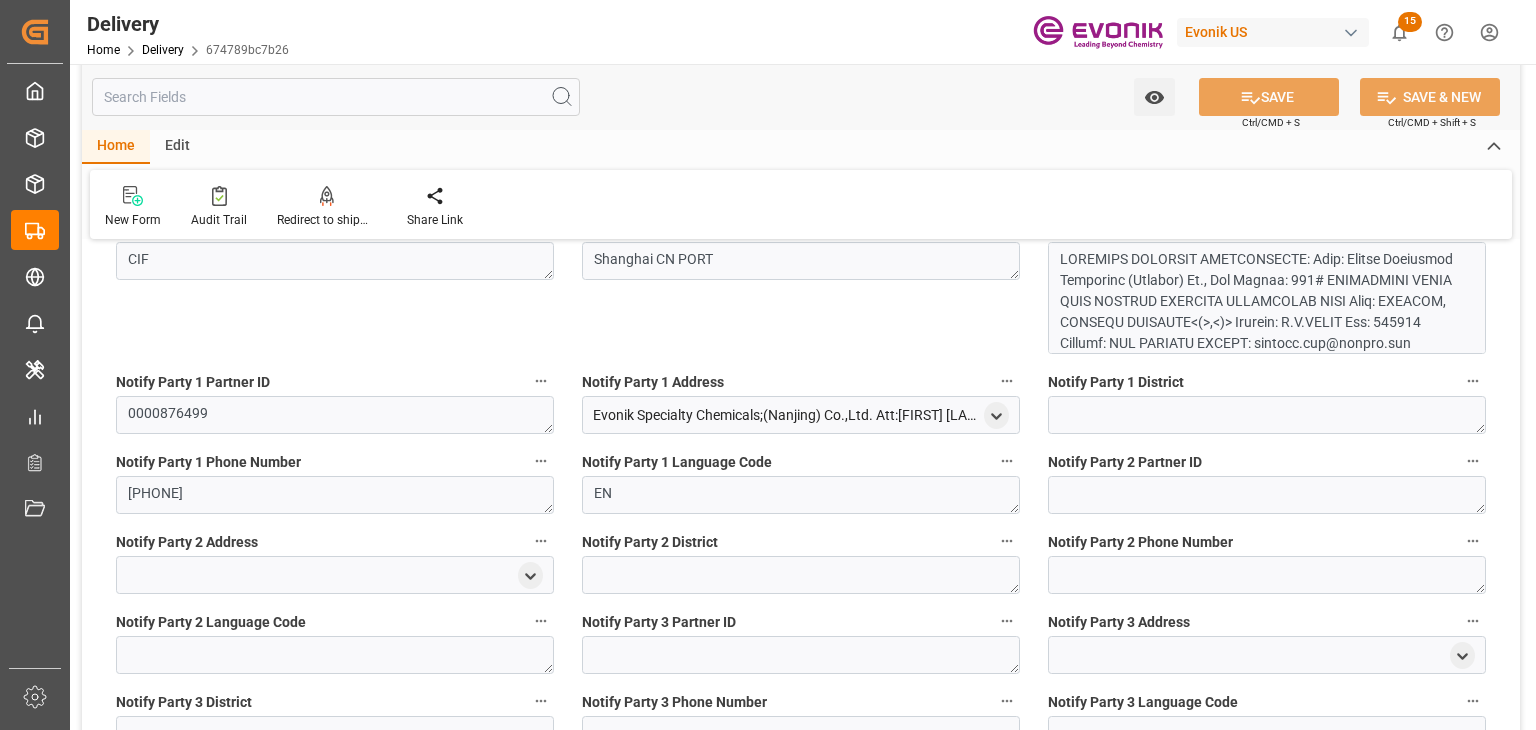 click at bounding box center (336, 97) 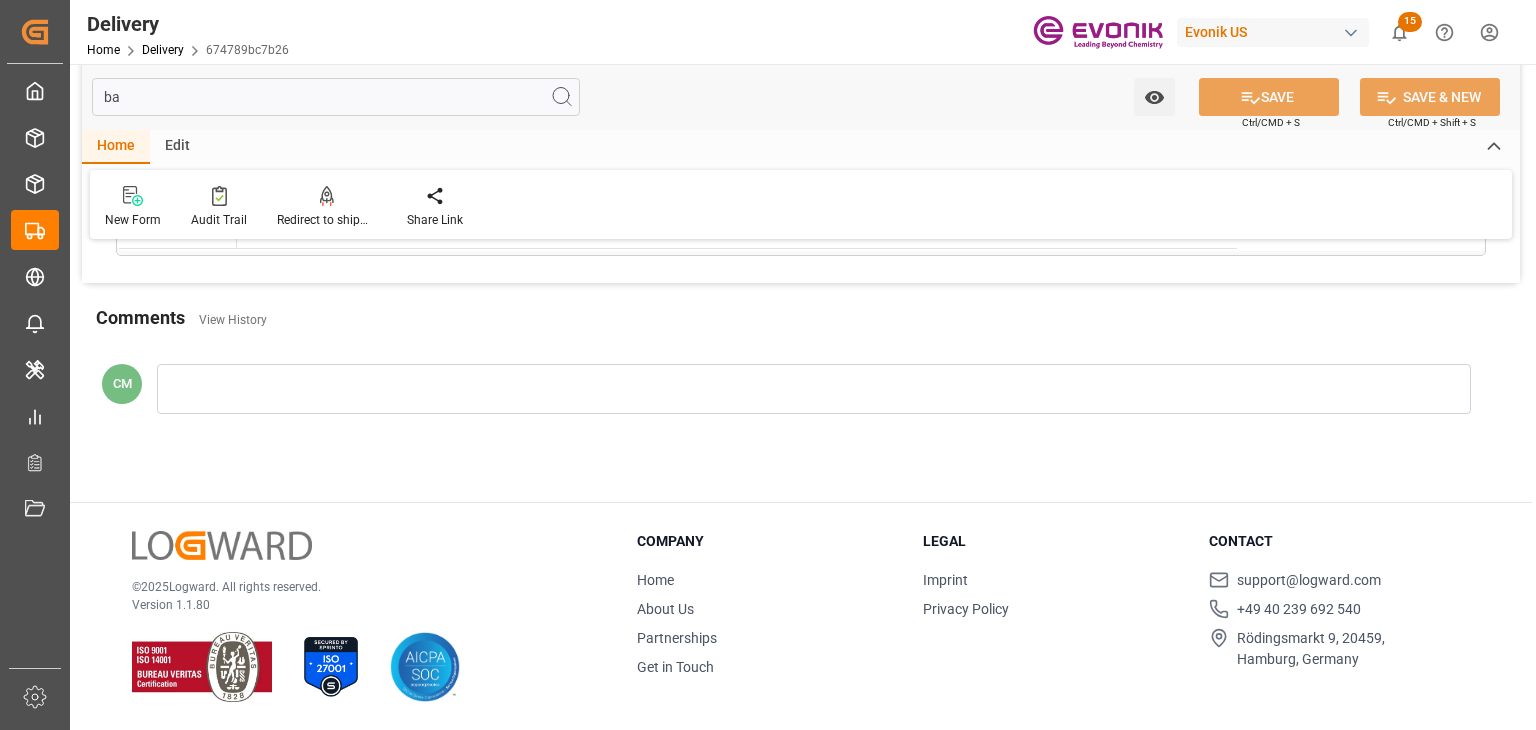 scroll, scrollTop: 0, scrollLeft: 0, axis: both 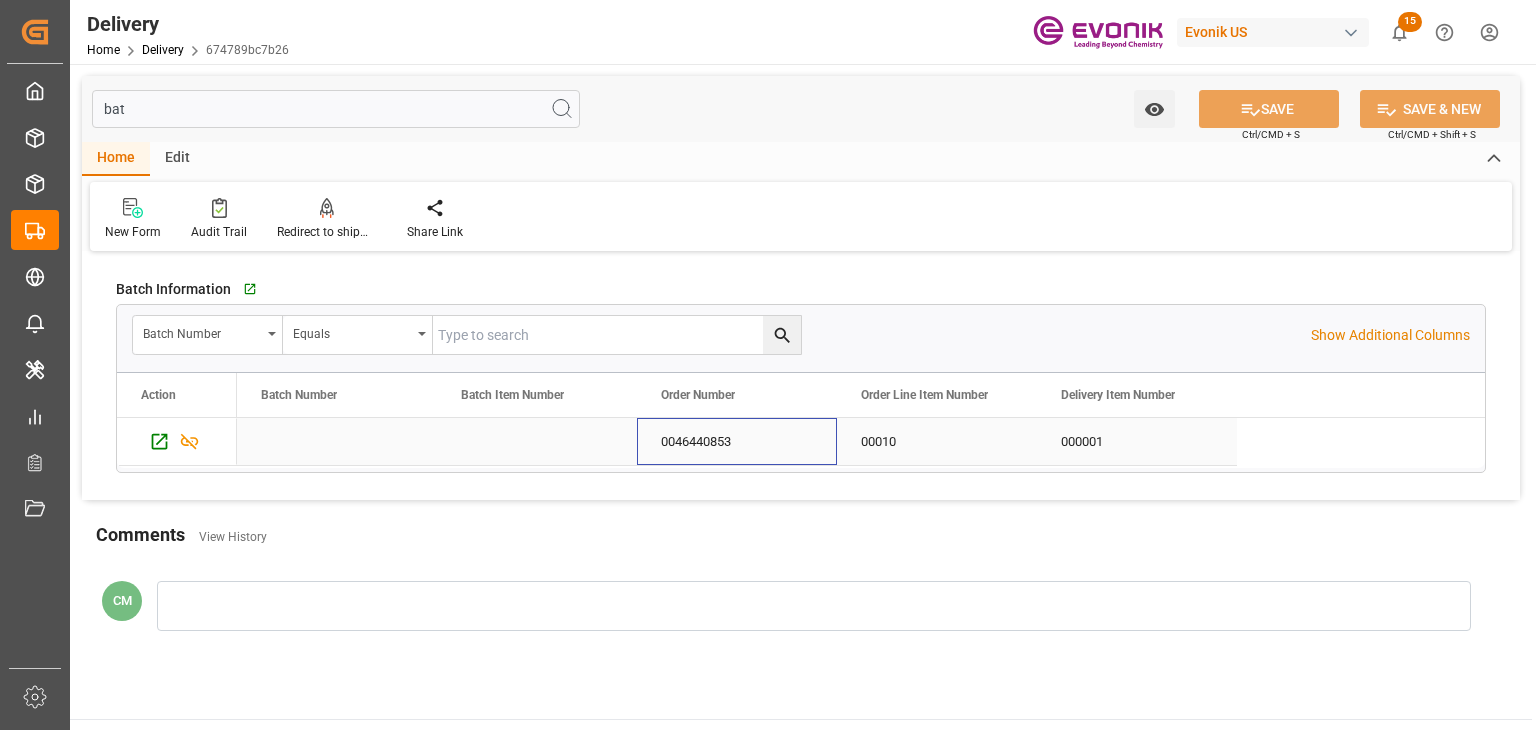 click on "0046440853" at bounding box center [737, 441] 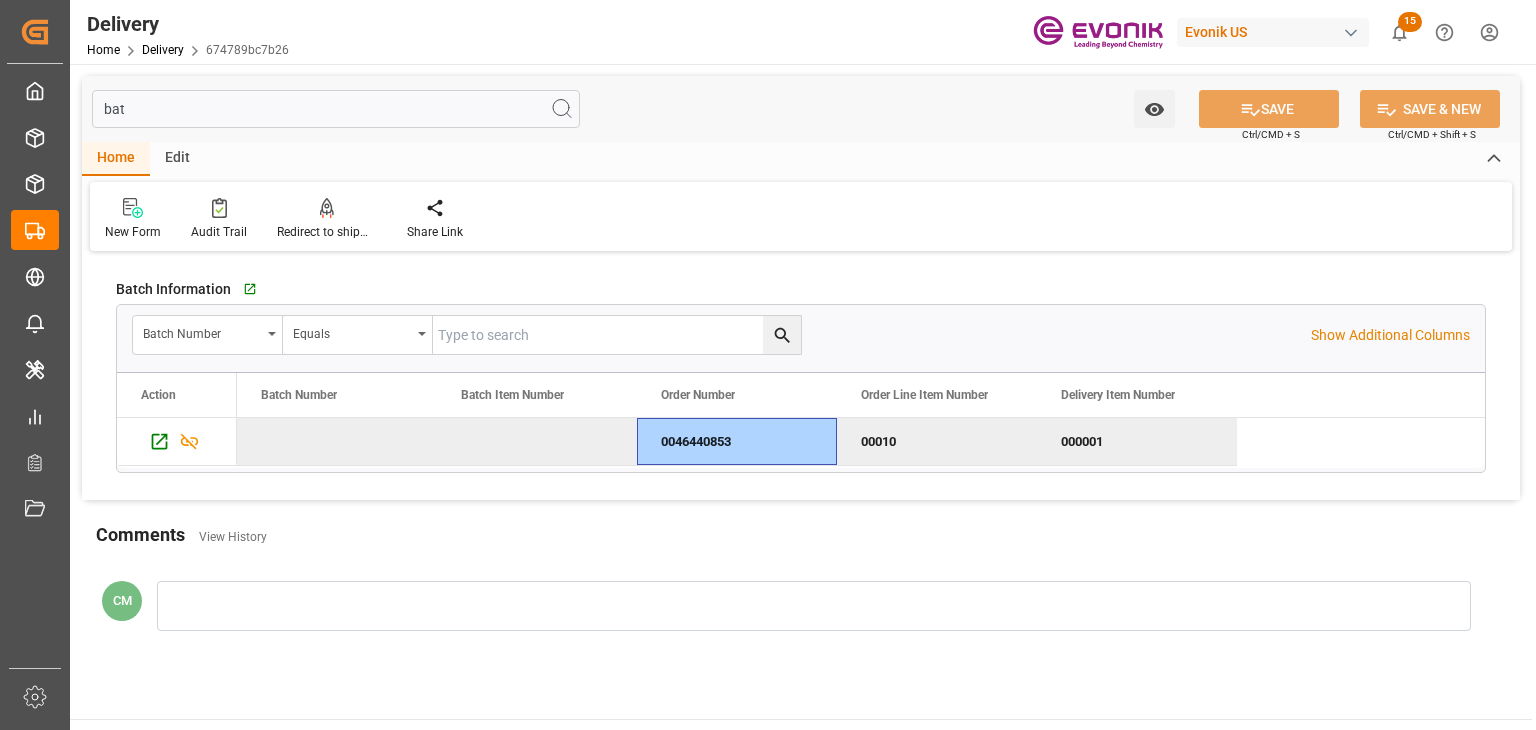 click on "bat" at bounding box center (336, 109) 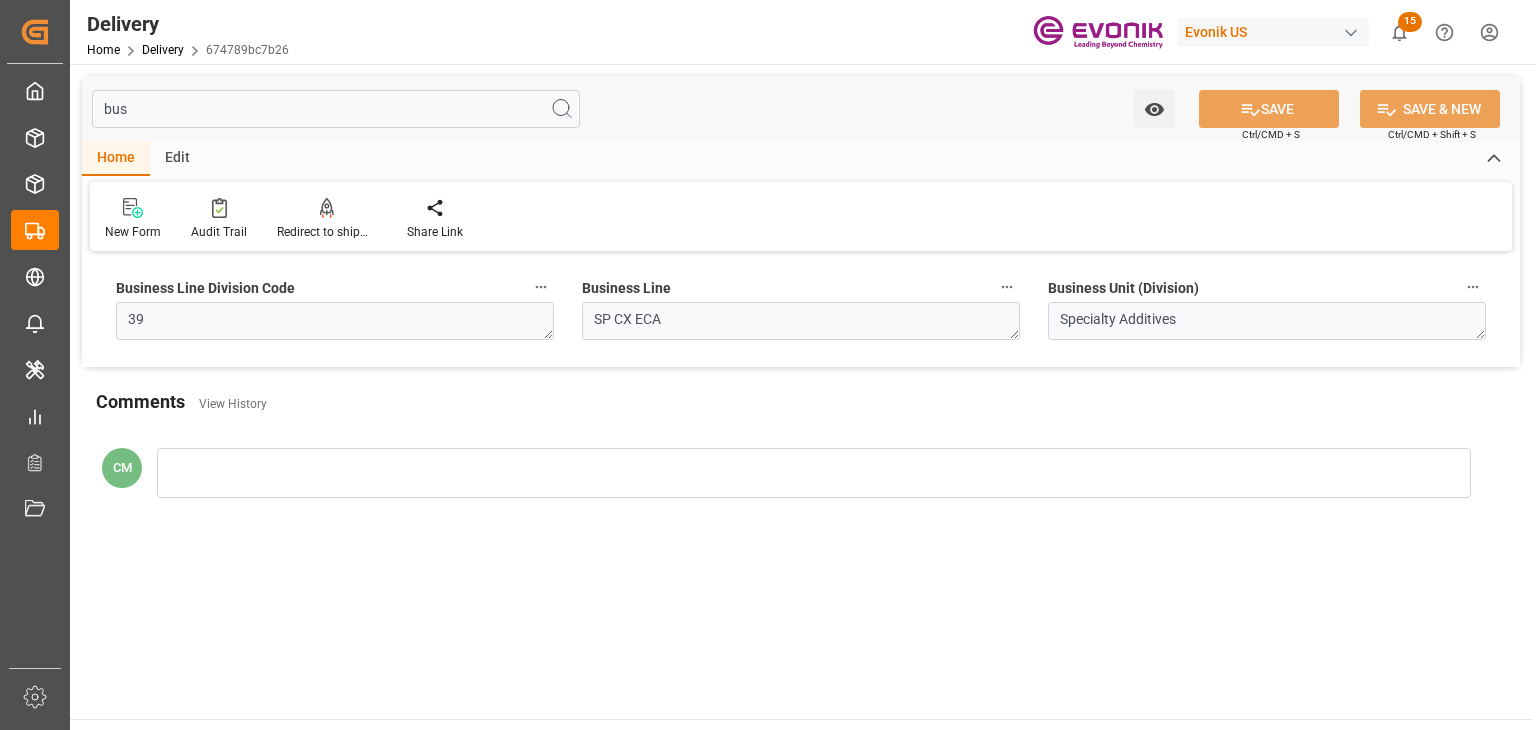 type on "bus" 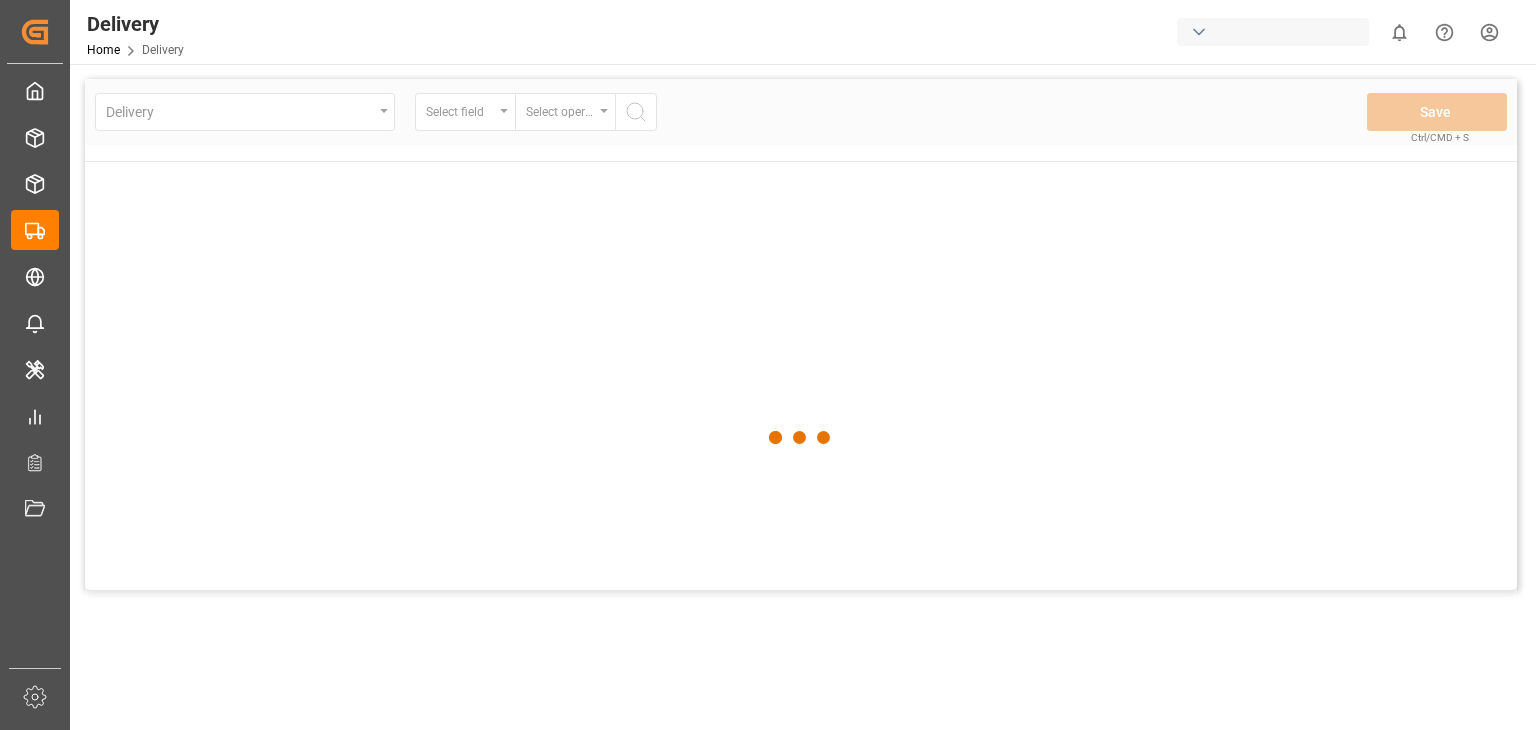 scroll, scrollTop: 0, scrollLeft: 0, axis: both 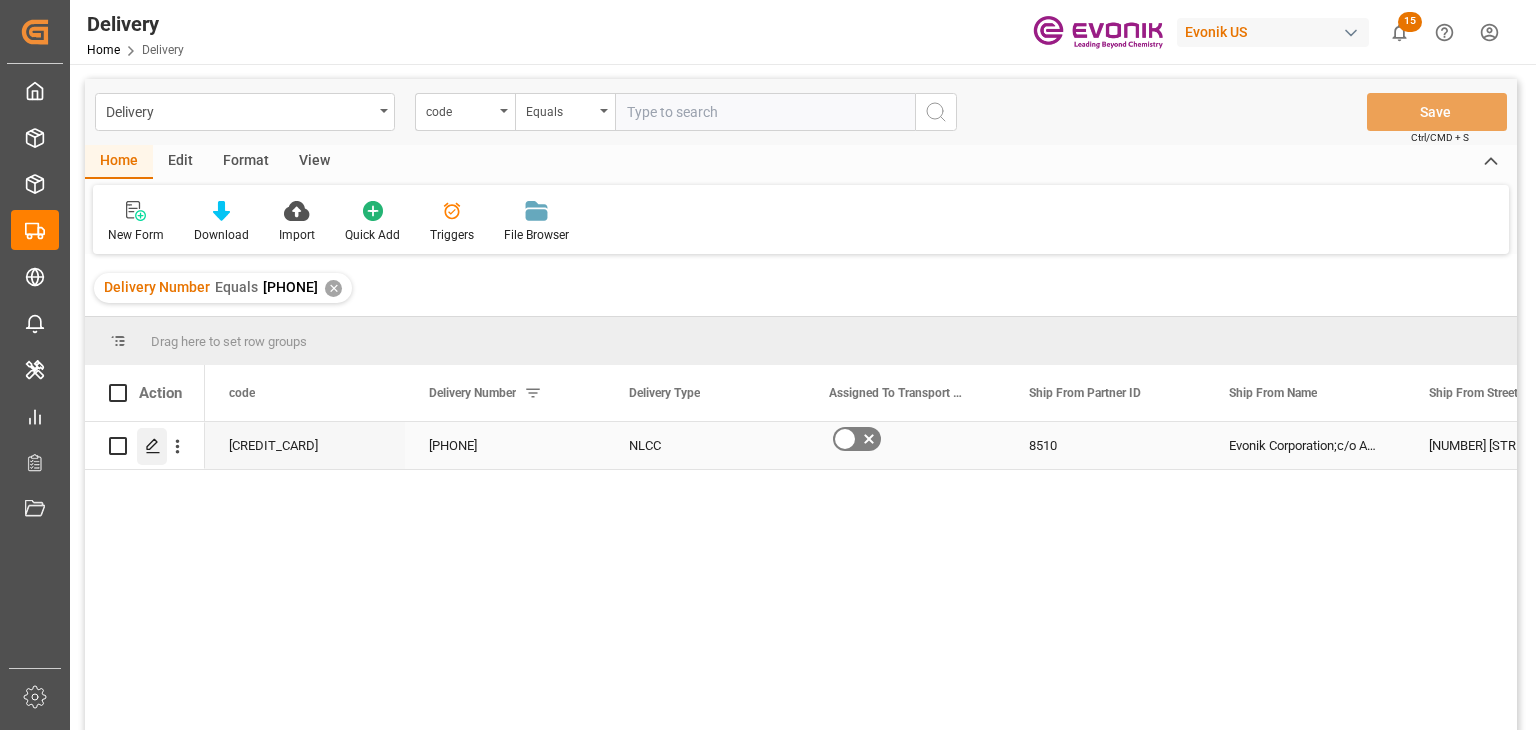 click at bounding box center [152, 445] 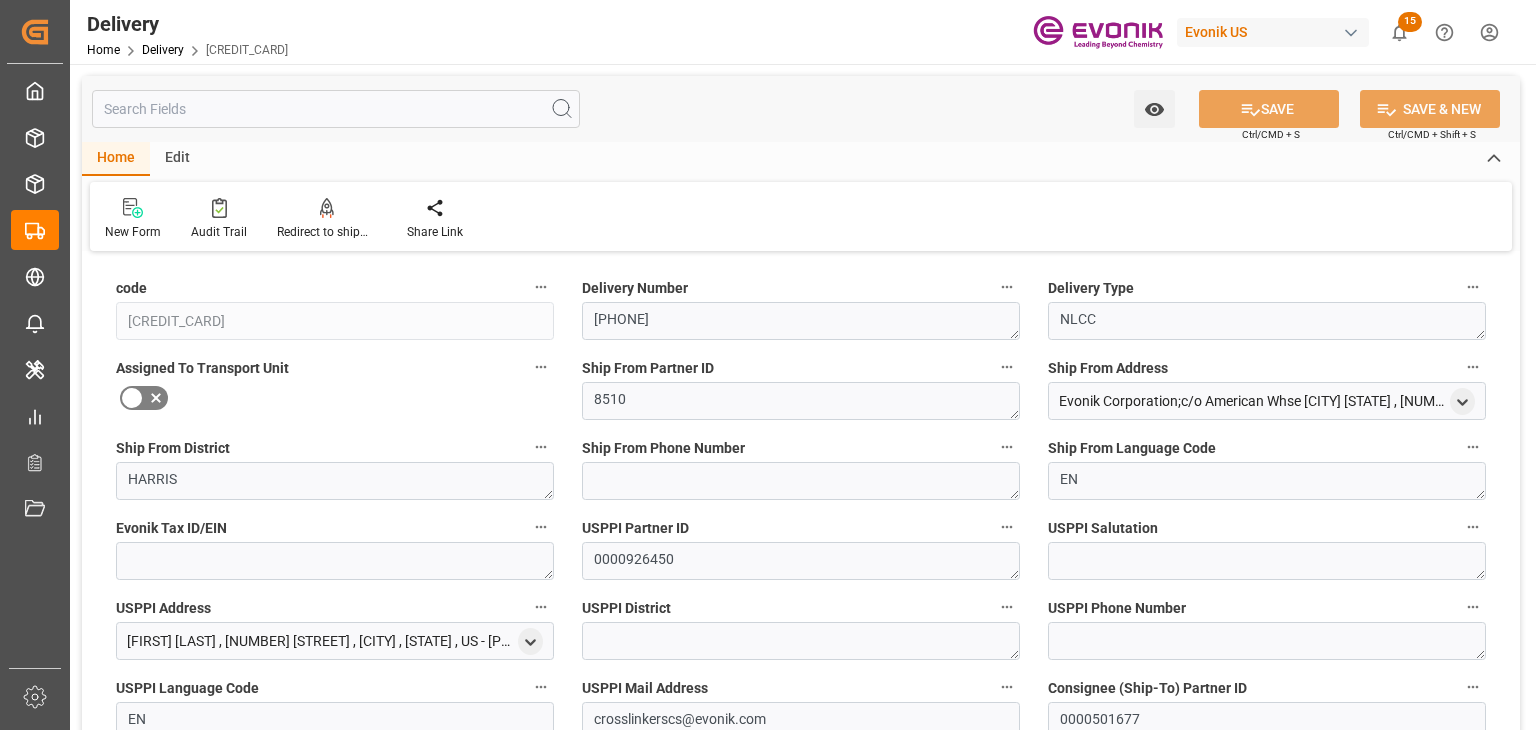 click at bounding box center (336, 109) 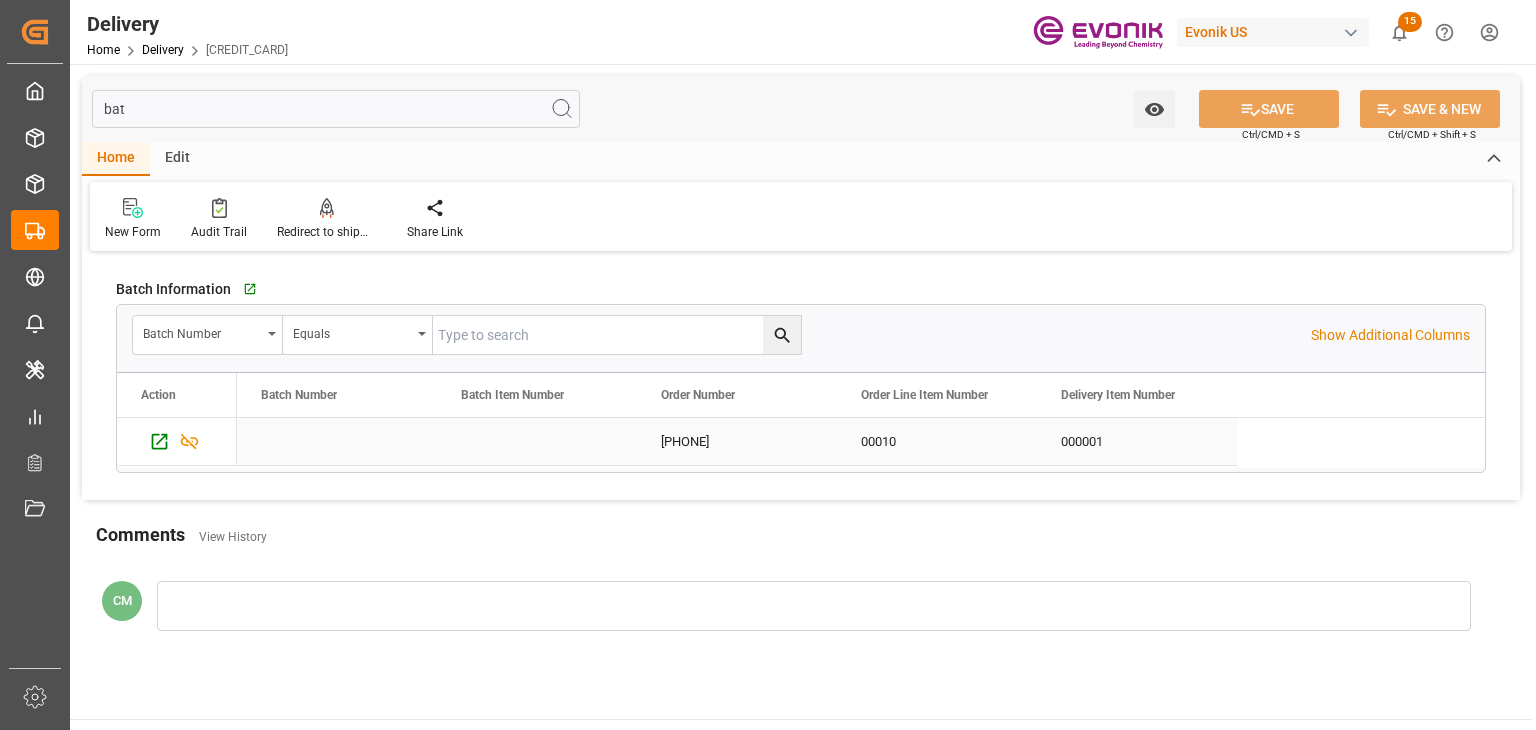 click on "[PHONE]" at bounding box center [737, 441] 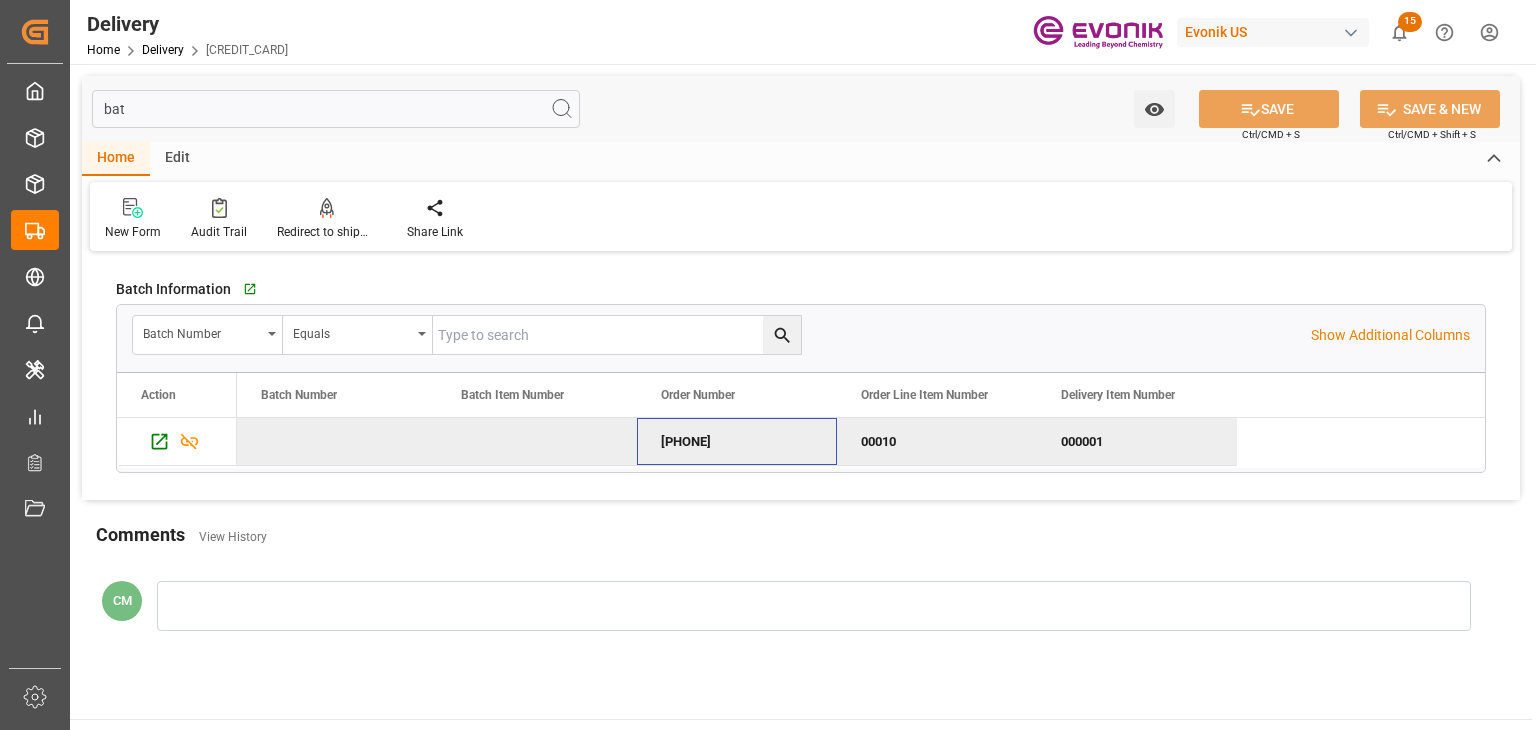 click on "[PHONE]" at bounding box center (737, 441) 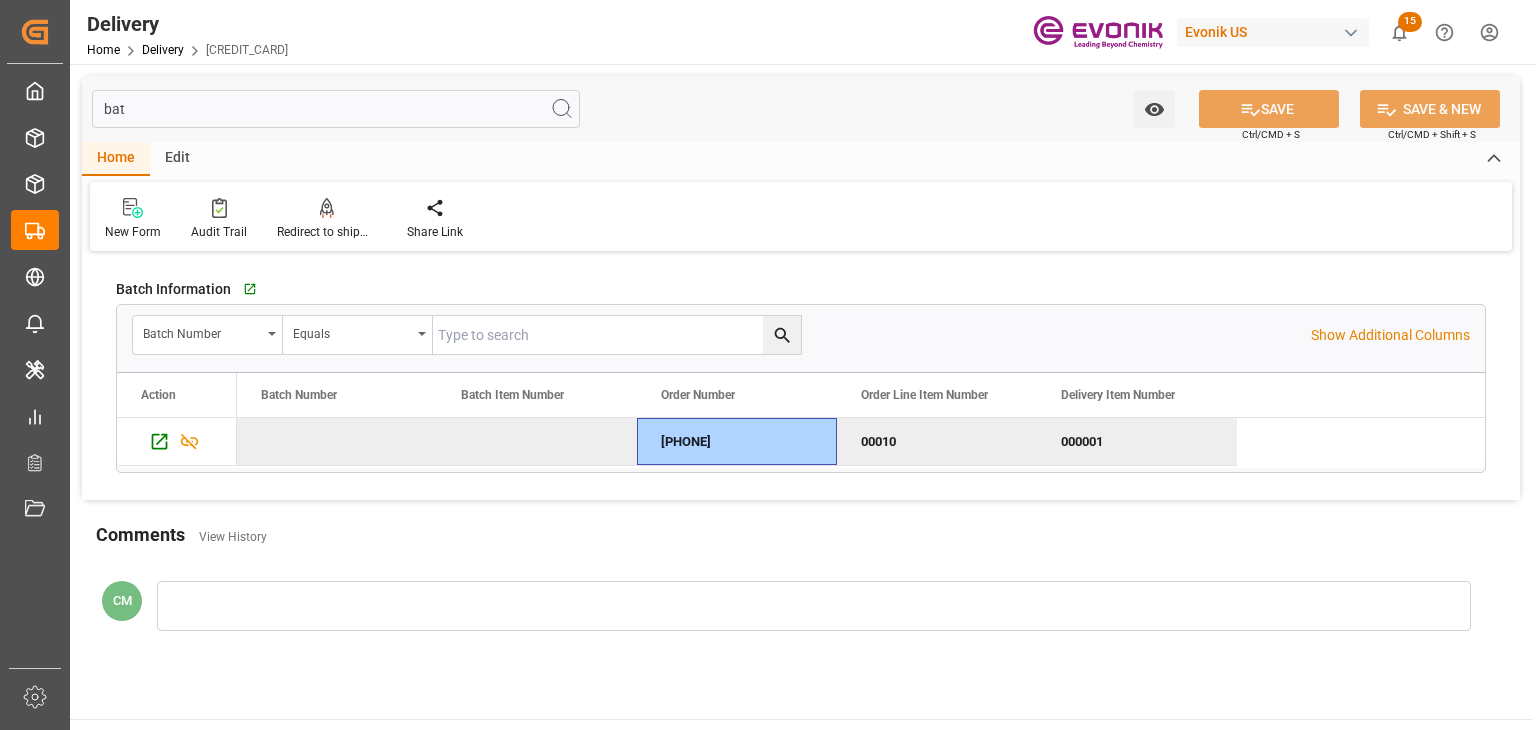 click on "bat" at bounding box center (336, 109) 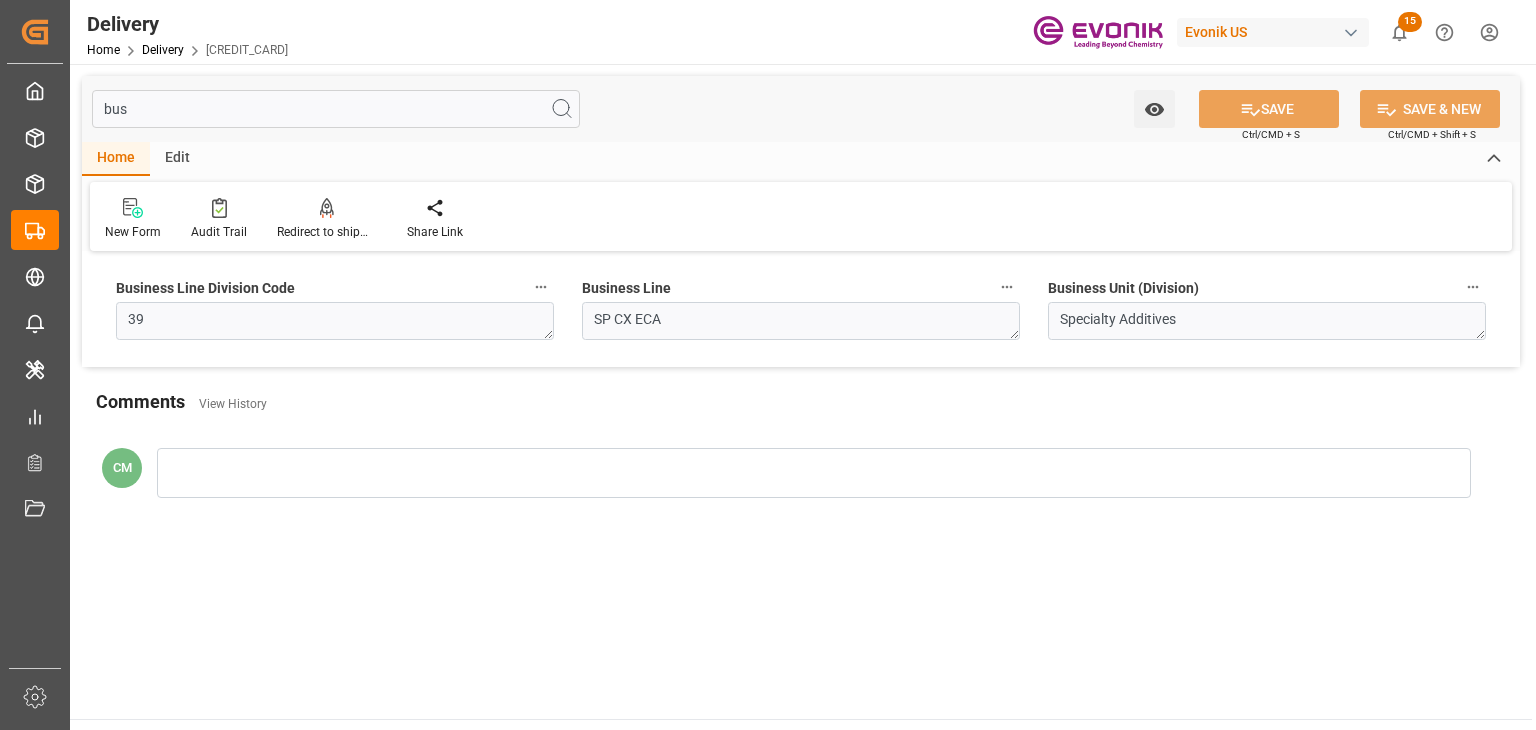 type on "bus" 